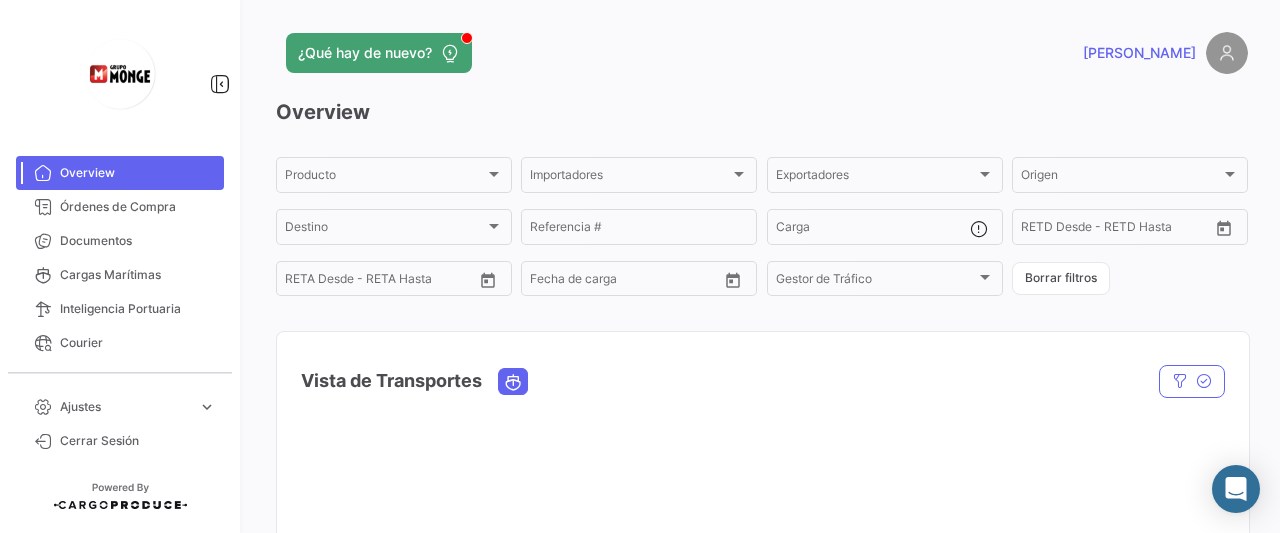 scroll, scrollTop: 0, scrollLeft: 0, axis: both 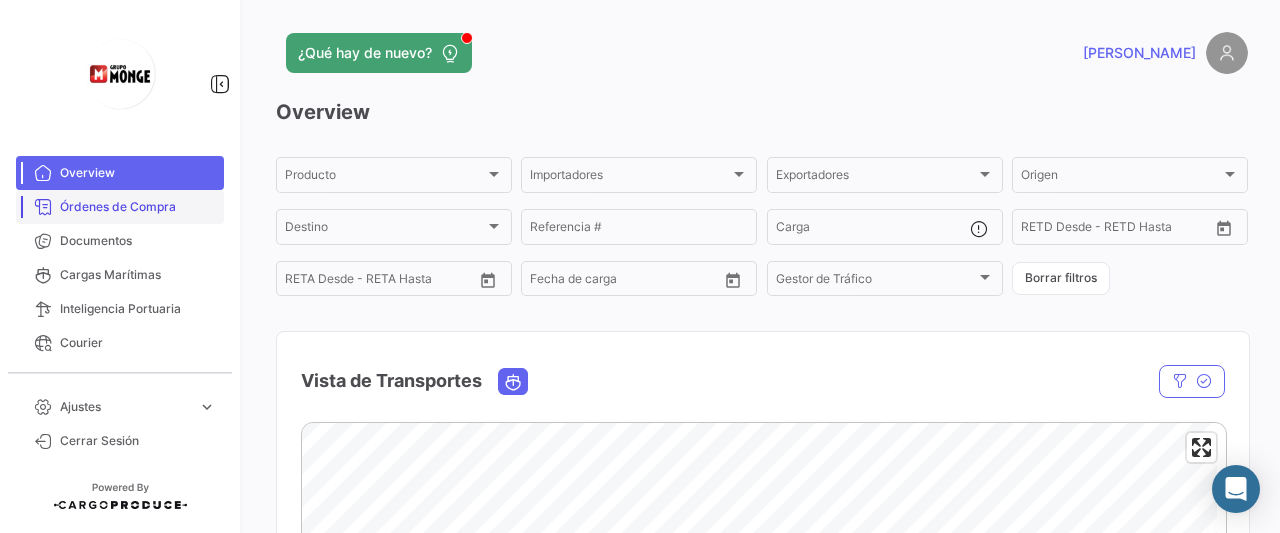 click on "Órdenes de Compra" at bounding box center [138, 207] 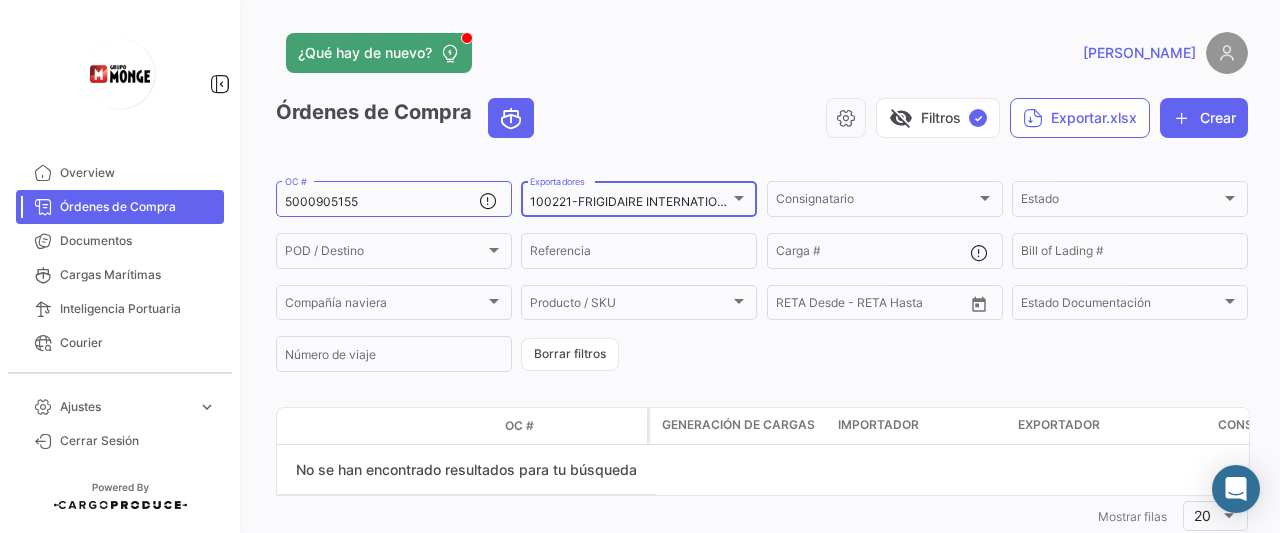 click at bounding box center (739, 198) 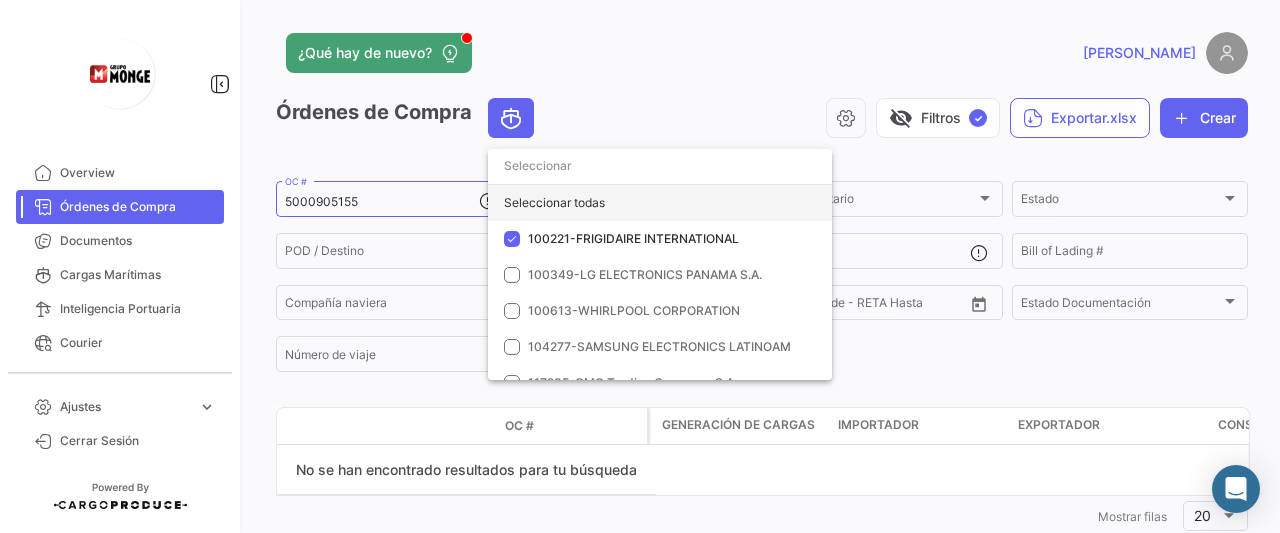 click on "Seleccionar todas" 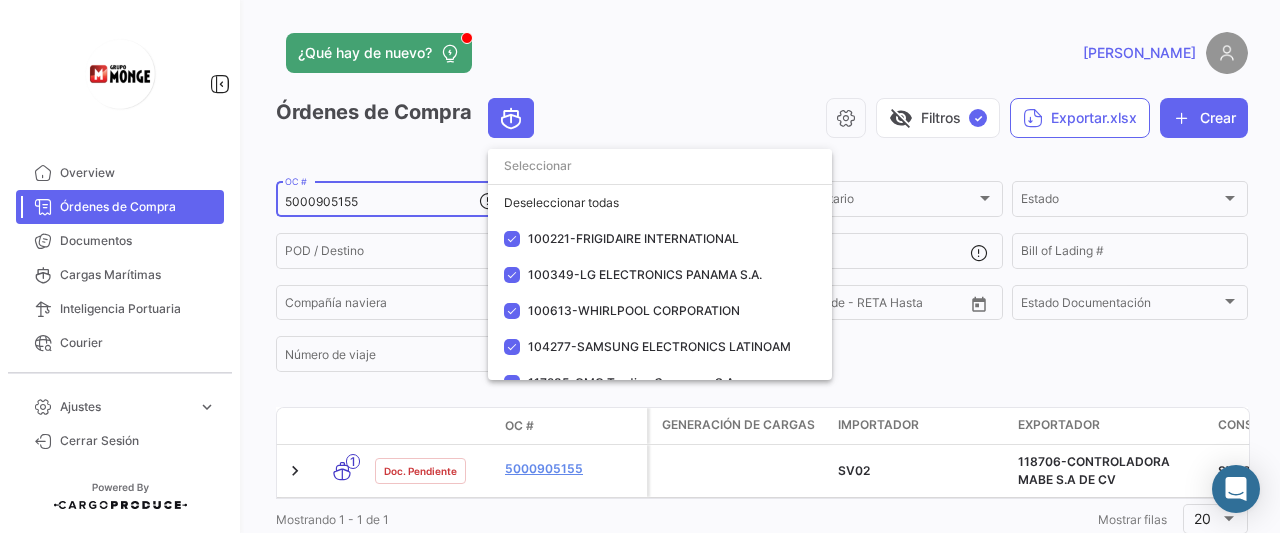 click at bounding box center (640, 266) 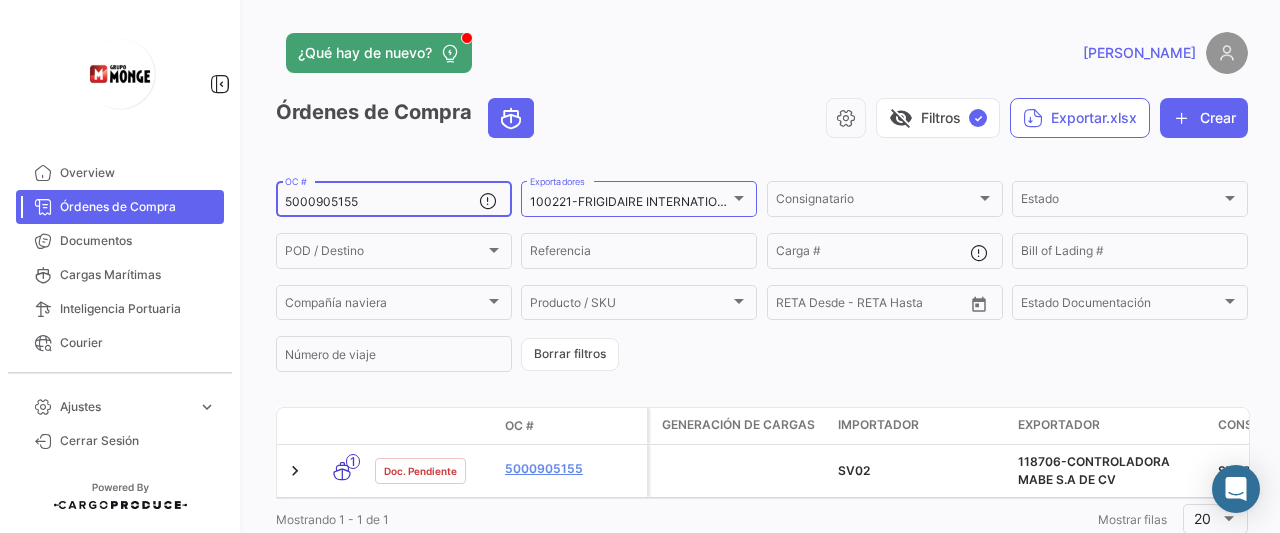 click on "5000905155" at bounding box center (382, 202) 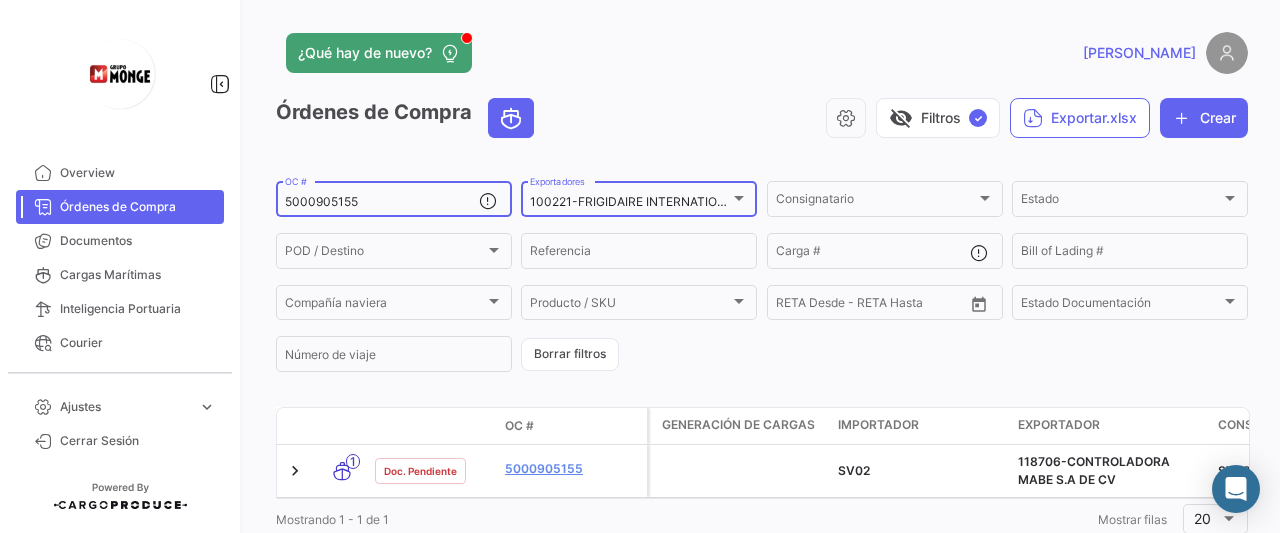click at bounding box center [739, 198] 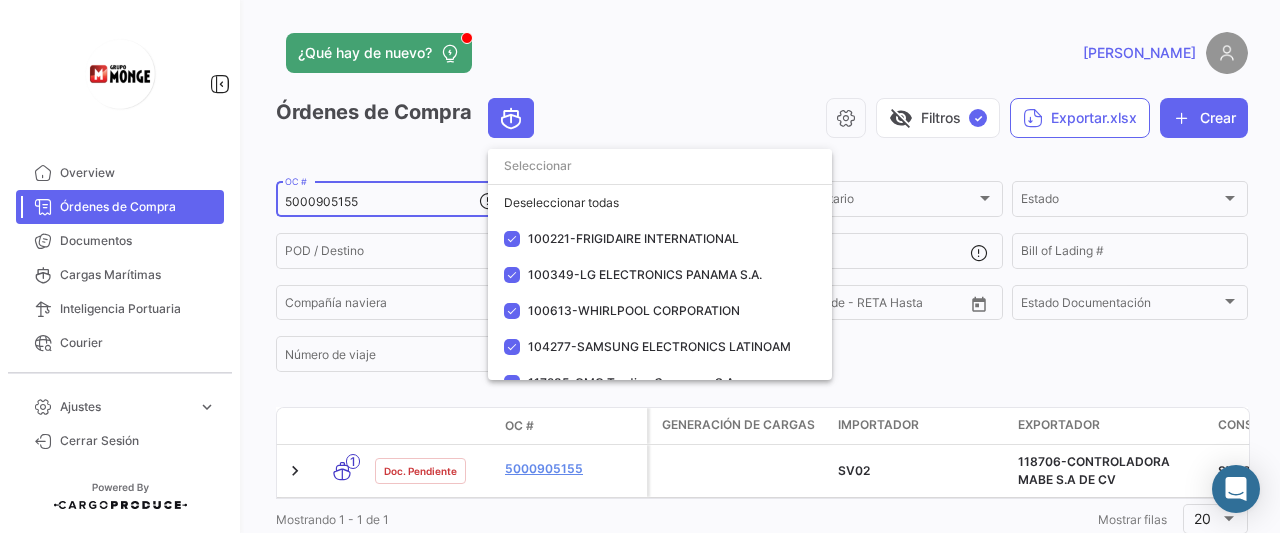click at bounding box center (640, 266) 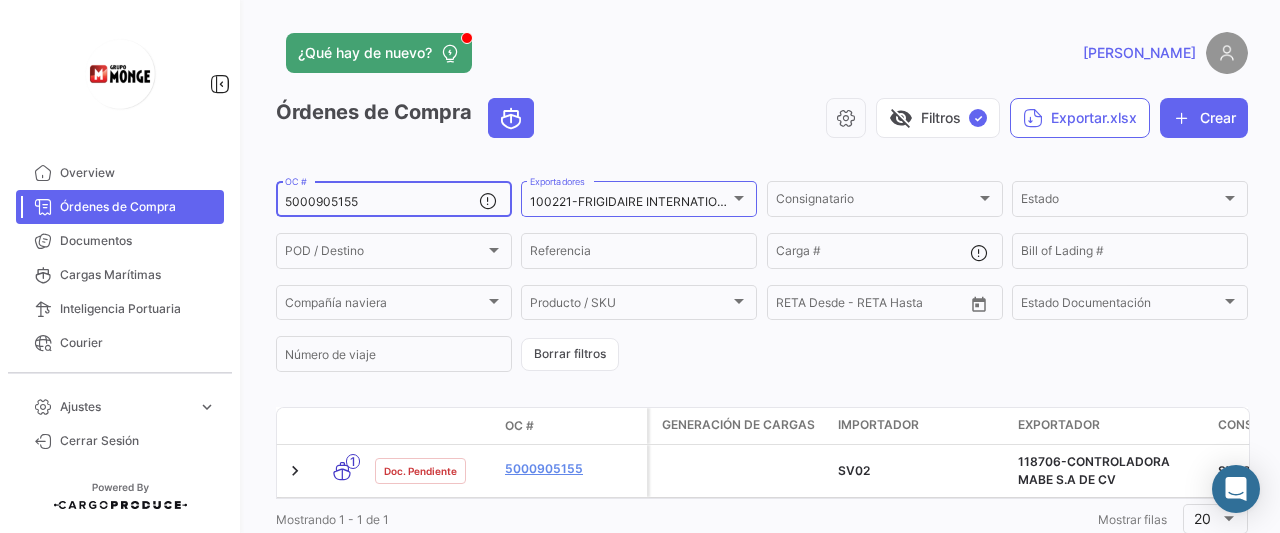 drag, startPoint x: 401, startPoint y: 206, endPoint x: 106, endPoint y: 219, distance: 295.28632 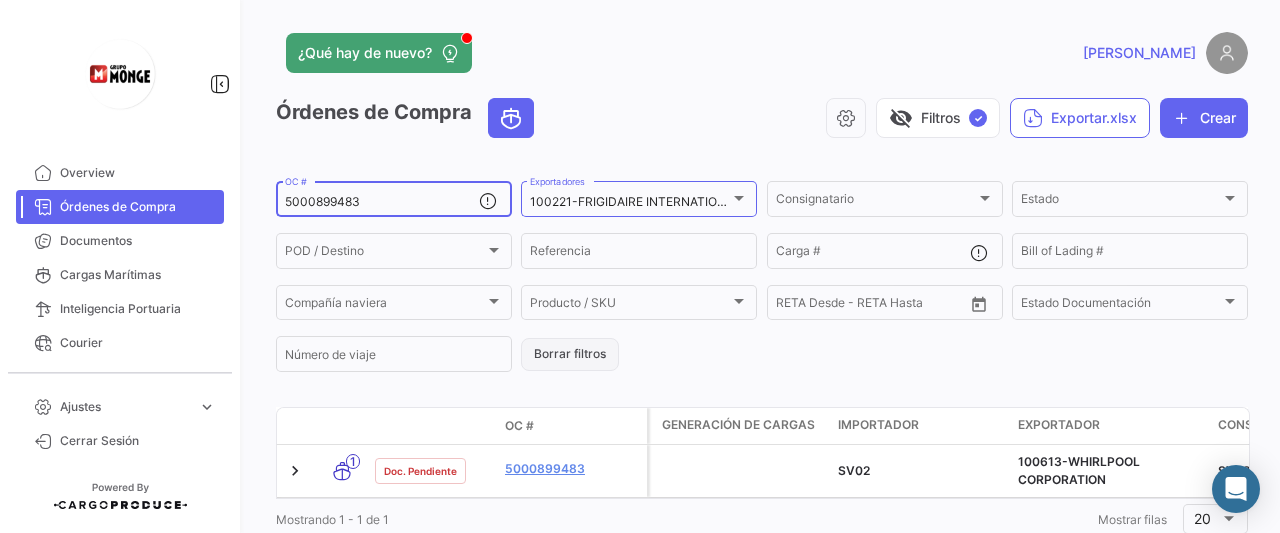 scroll, scrollTop: 70, scrollLeft: 0, axis: vertical 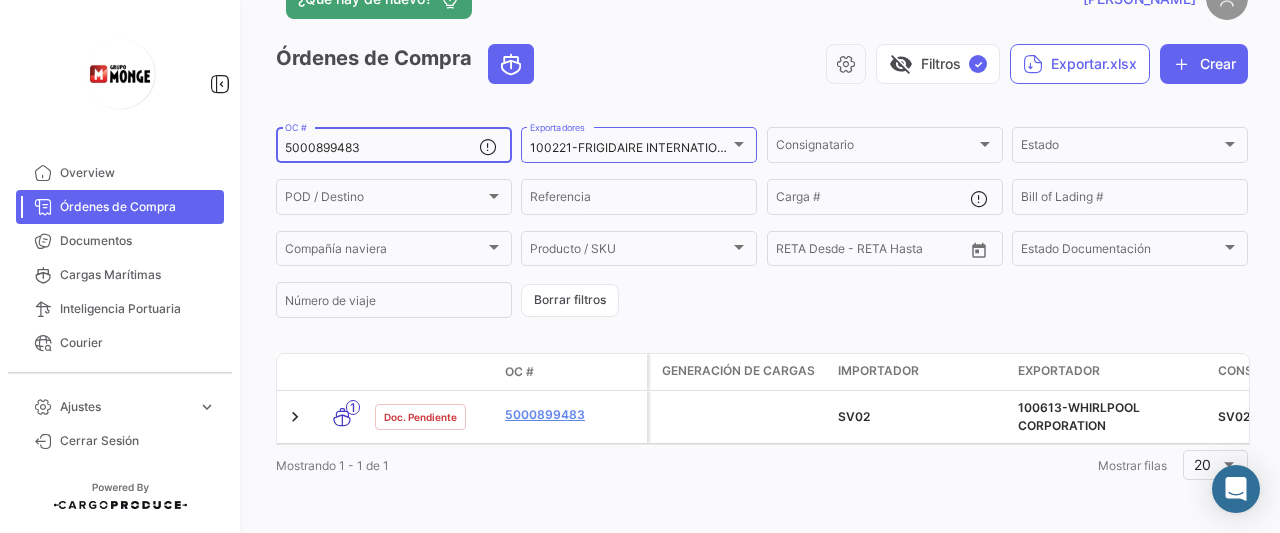 type on "5000899483" 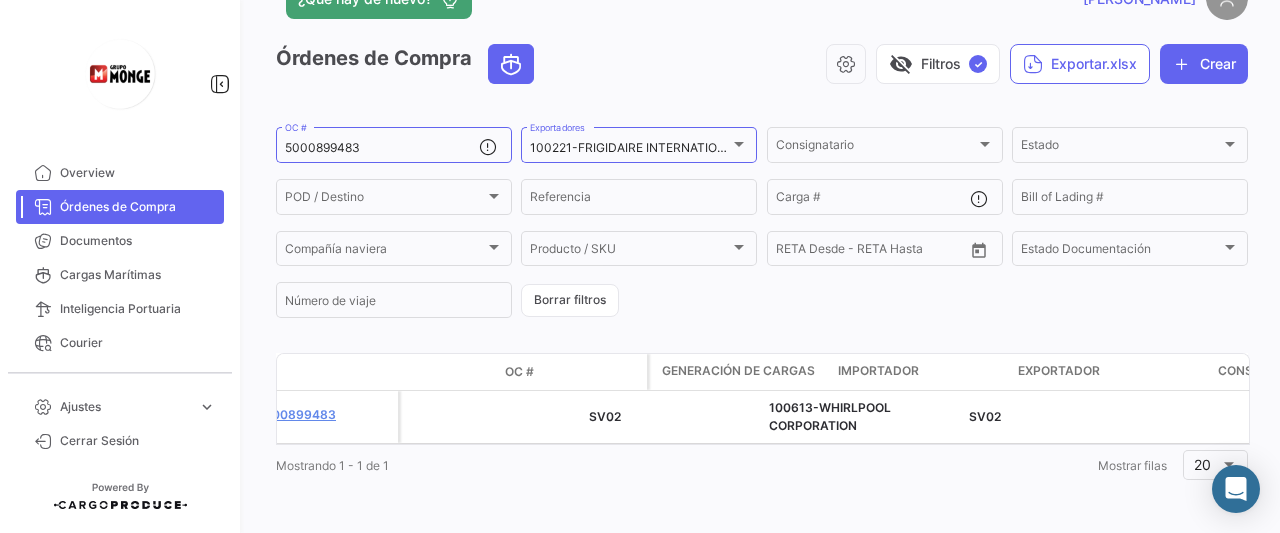 scroll, scrollTop: 0, scrollLeft: 0, axis: both 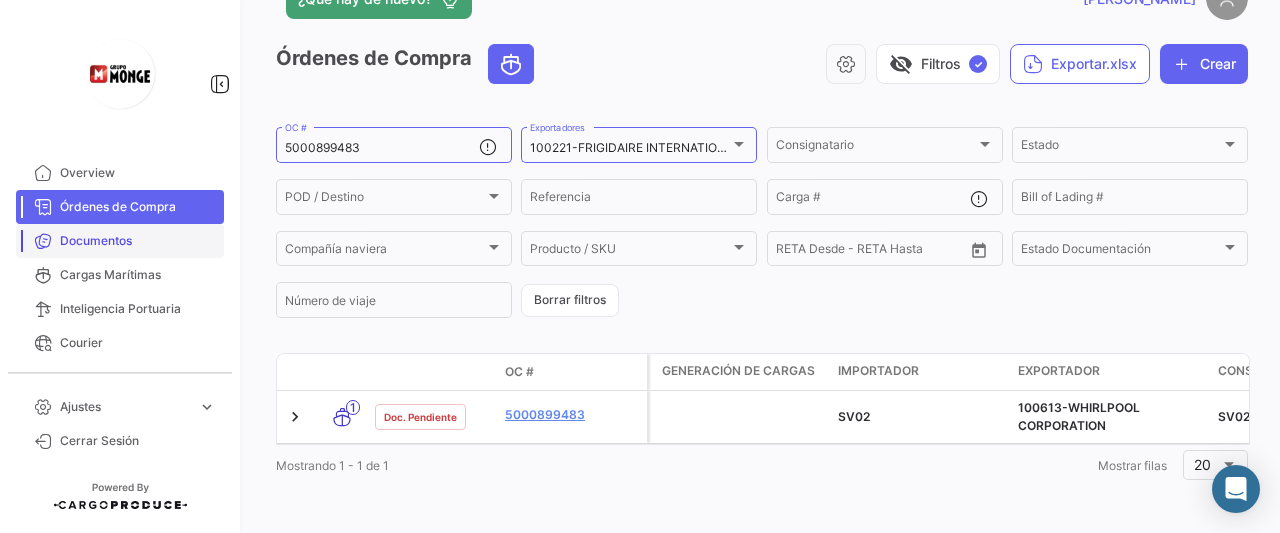 click on "Documentos" at bounding box center (138, 241) 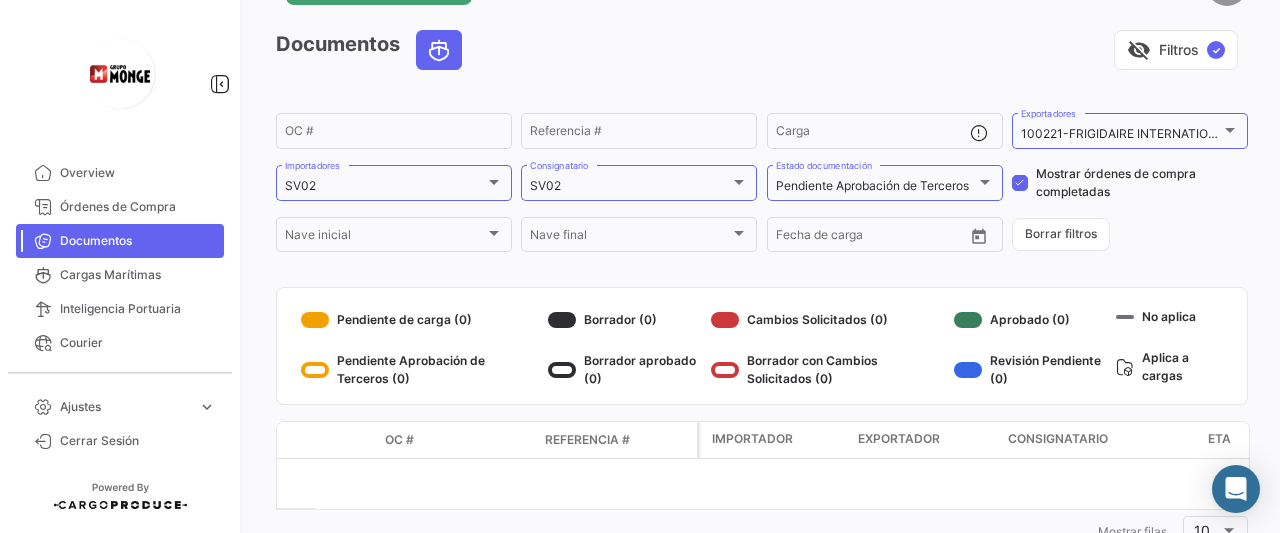 scroll, scrollTop: 100, scrollLeft: 0, axis: vertical 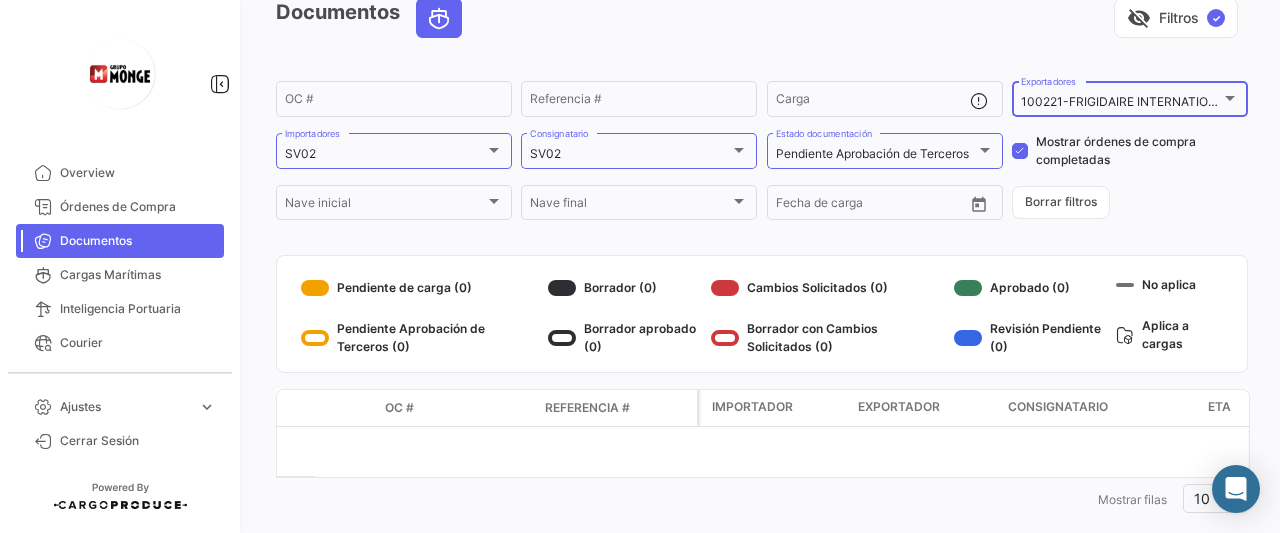 click at bounding box center (1230, 98) 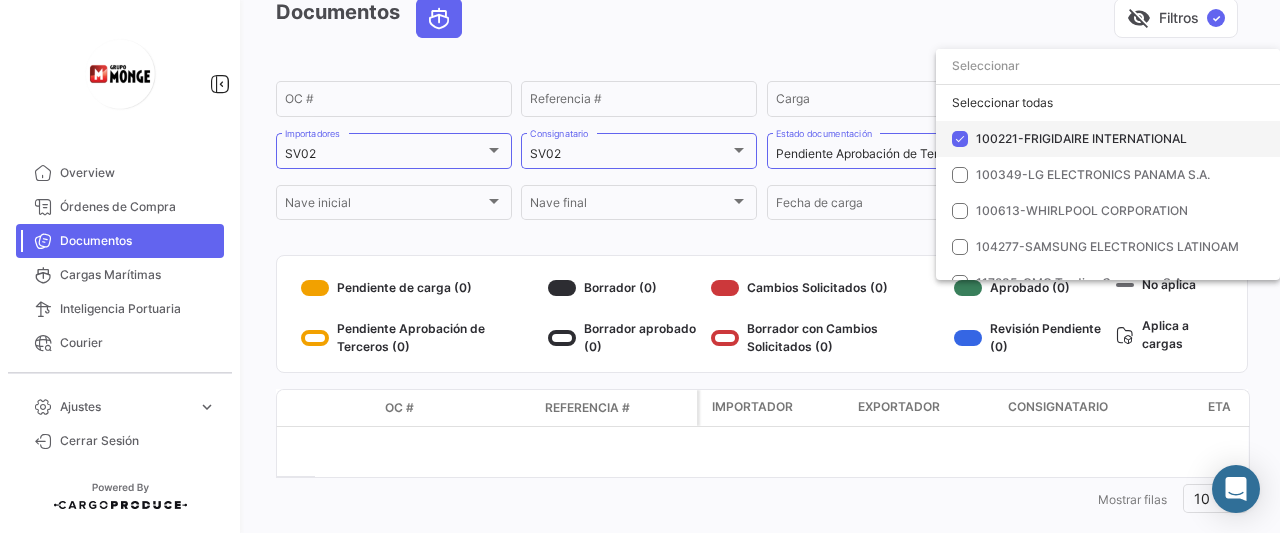 click on "100221-FRIGIDAIRE INTERNATIONAL" at bounding box center [1081, 138] 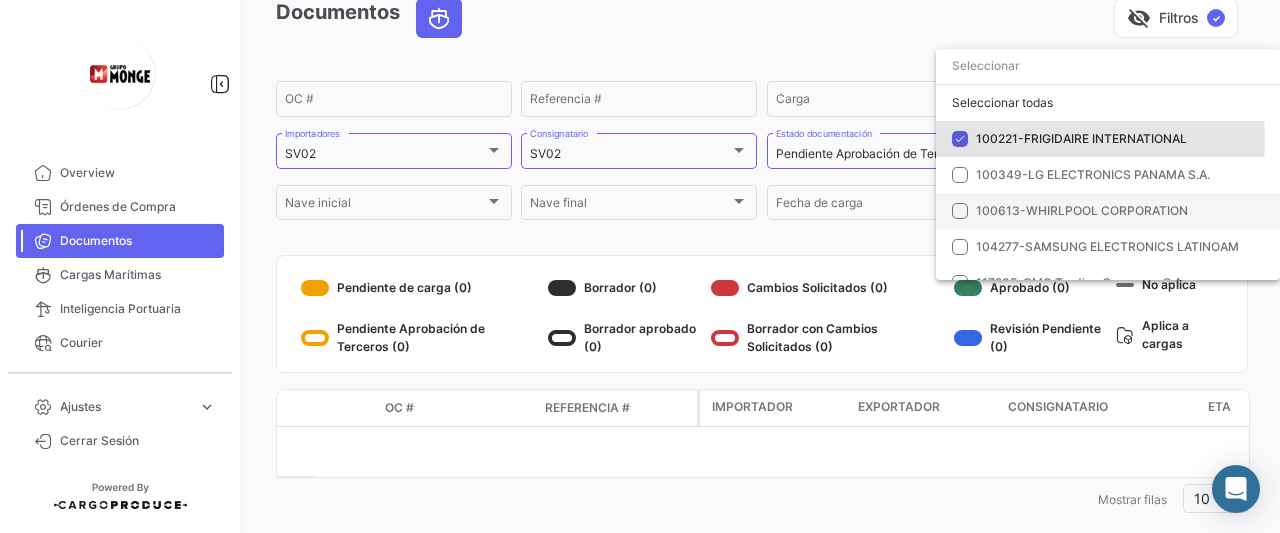 scroll, scrollTop: 83, scrollLeft: 0, axis: vertical 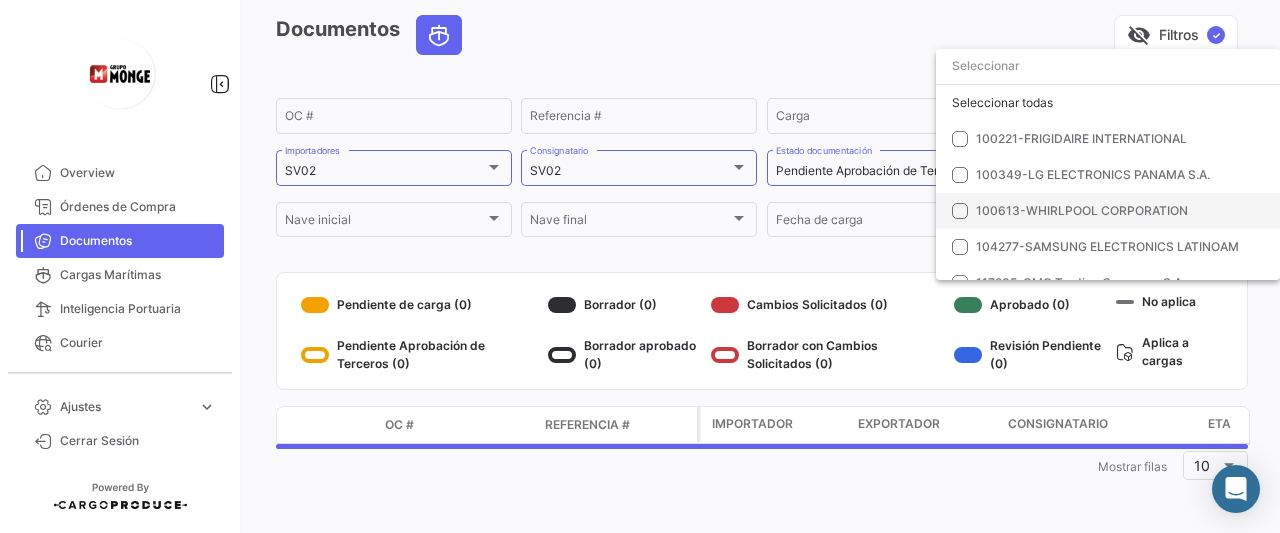 click on "100613-WHIRLPOOL CORPORATION" at bounding box center (1082, 210) 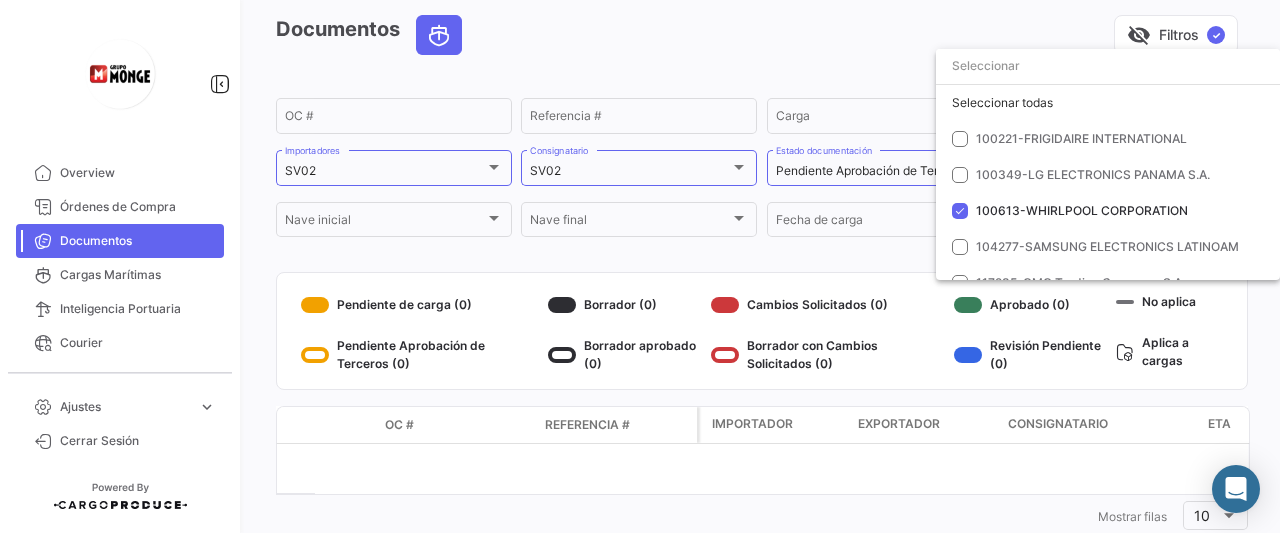 click at bounding box center [640, 266] 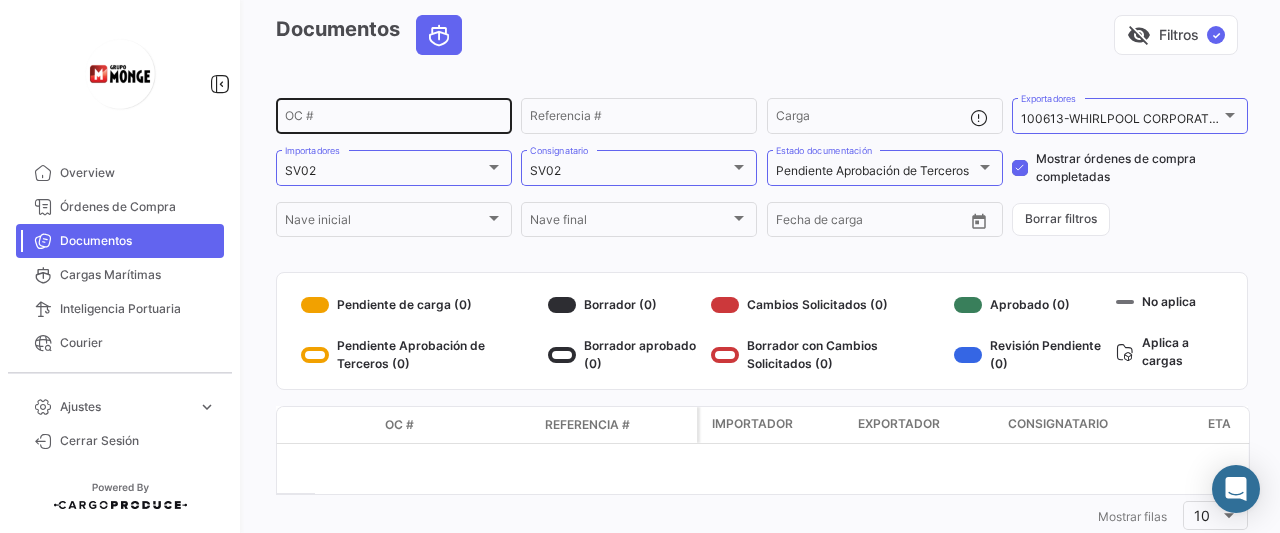 click on "OC #" at bounding box center [394, 119] 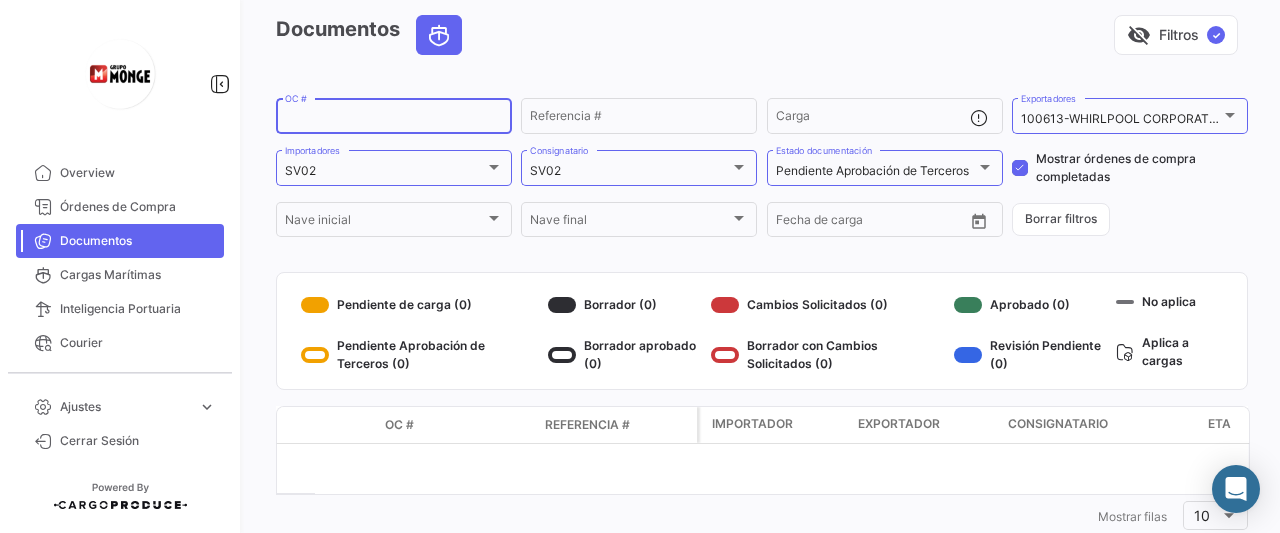 paste on "5000899483" 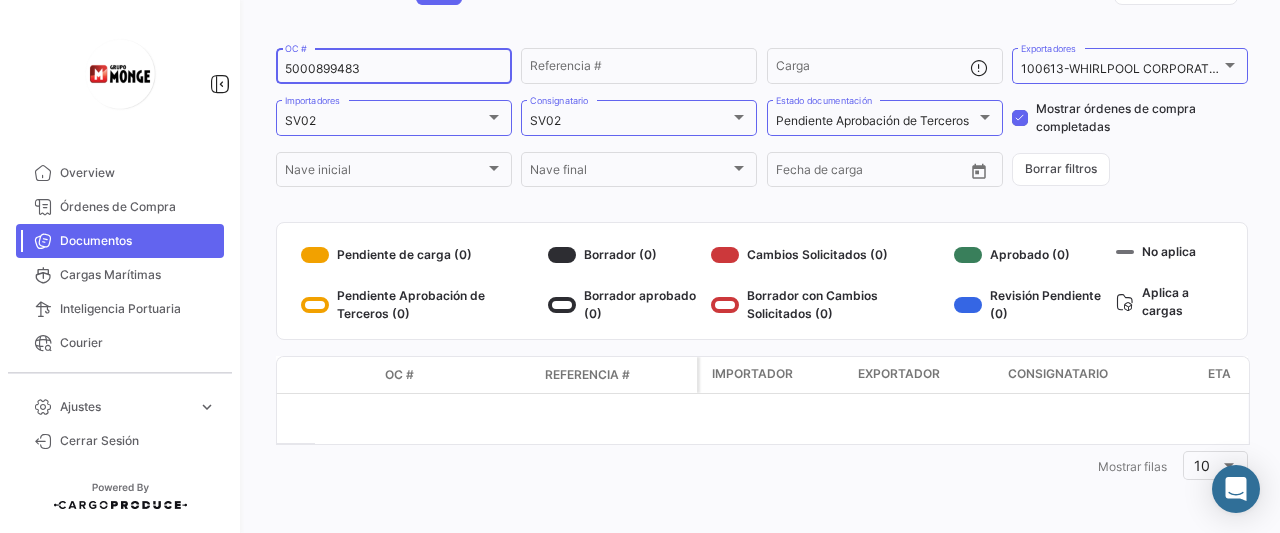 scroll, scrollTop: 0, scrollLeft: 0, axis: both 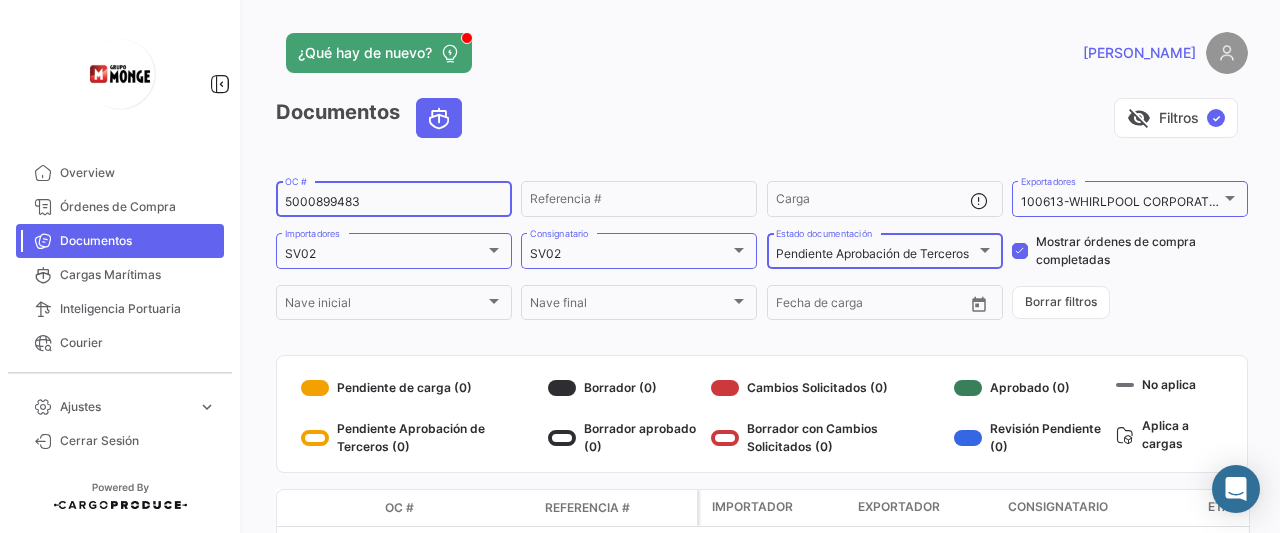 type on "5000899483" 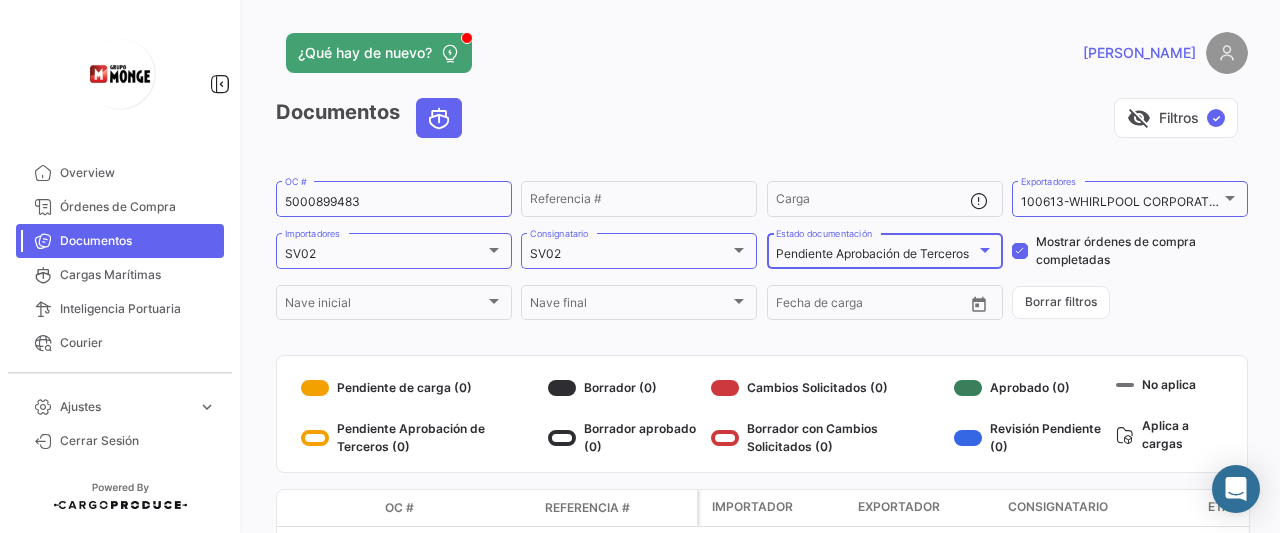 click at bounding box center (985, 250) 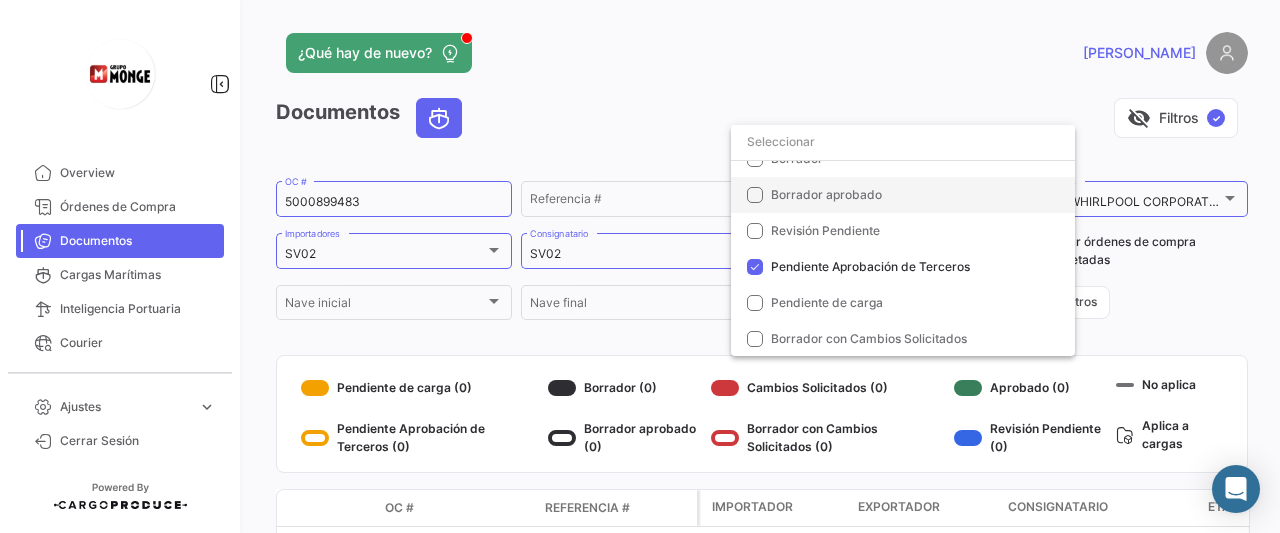 scroll, scrollTop: 0, scrollLeft: 0, axis: both 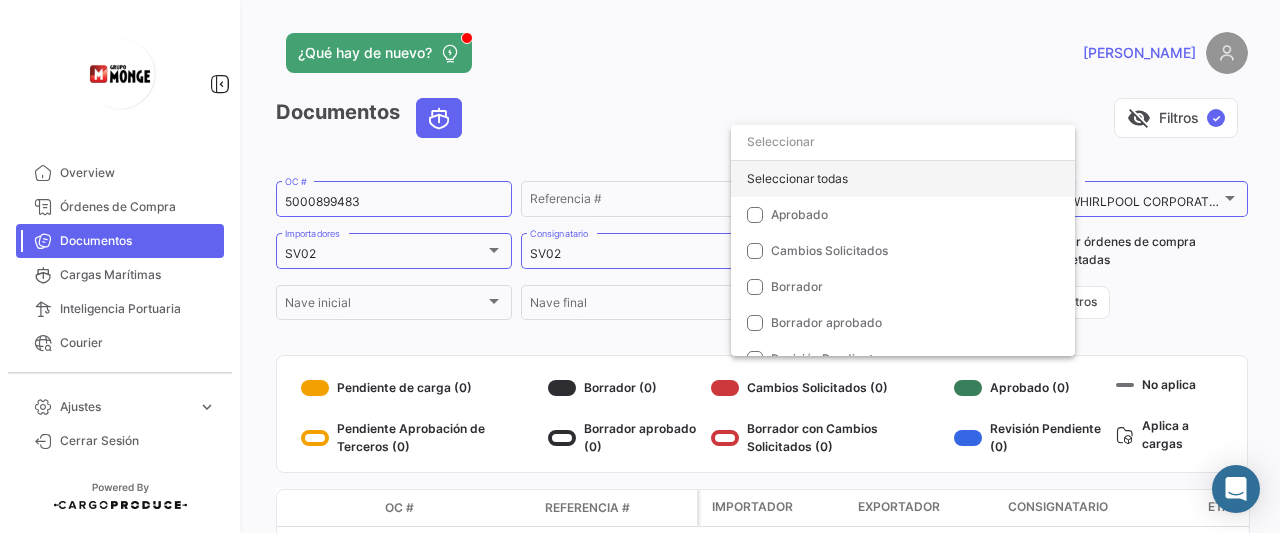 click on "Seleccionar todas" 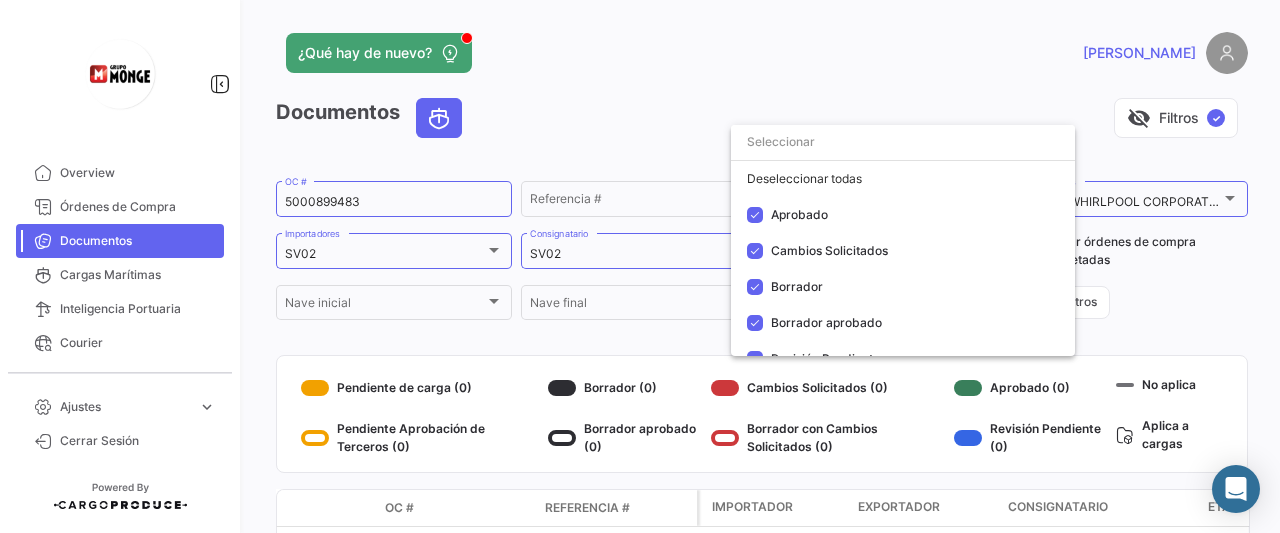 click at bounding box center [640, 266] 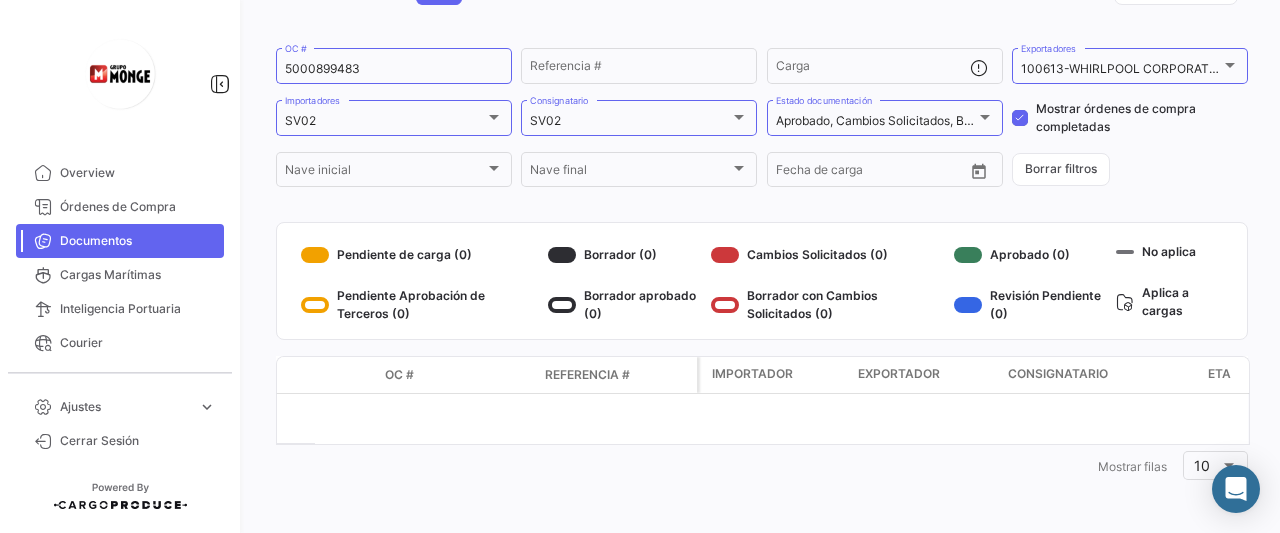 scroll, scrollTop: 0, scrollLeft: 0, axis: both 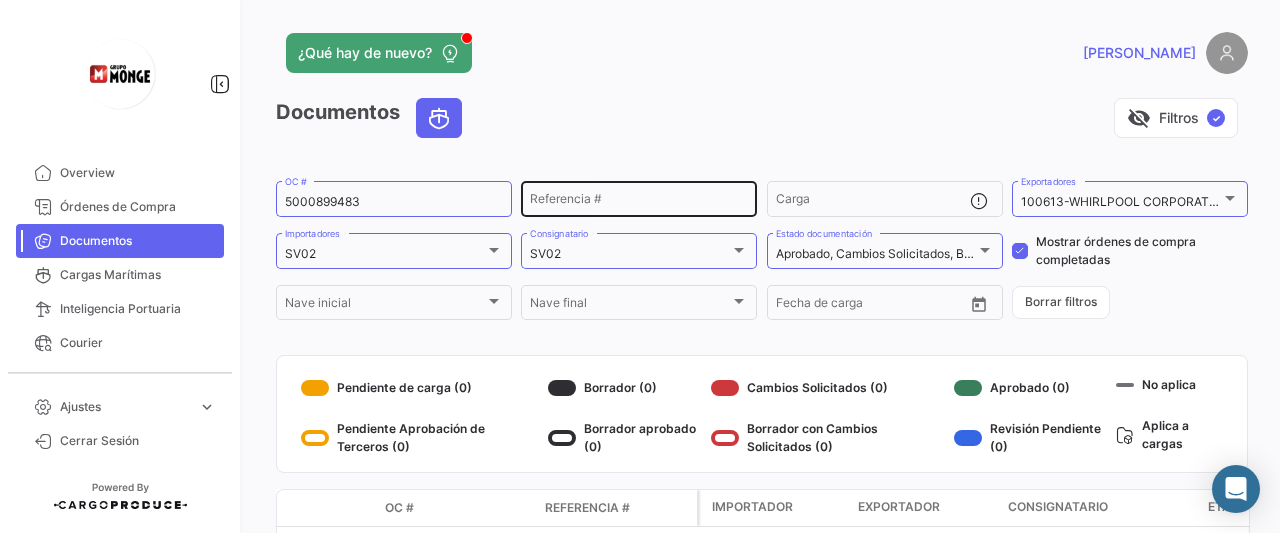 click on "Referencia #" at bounding box center (639, 202) 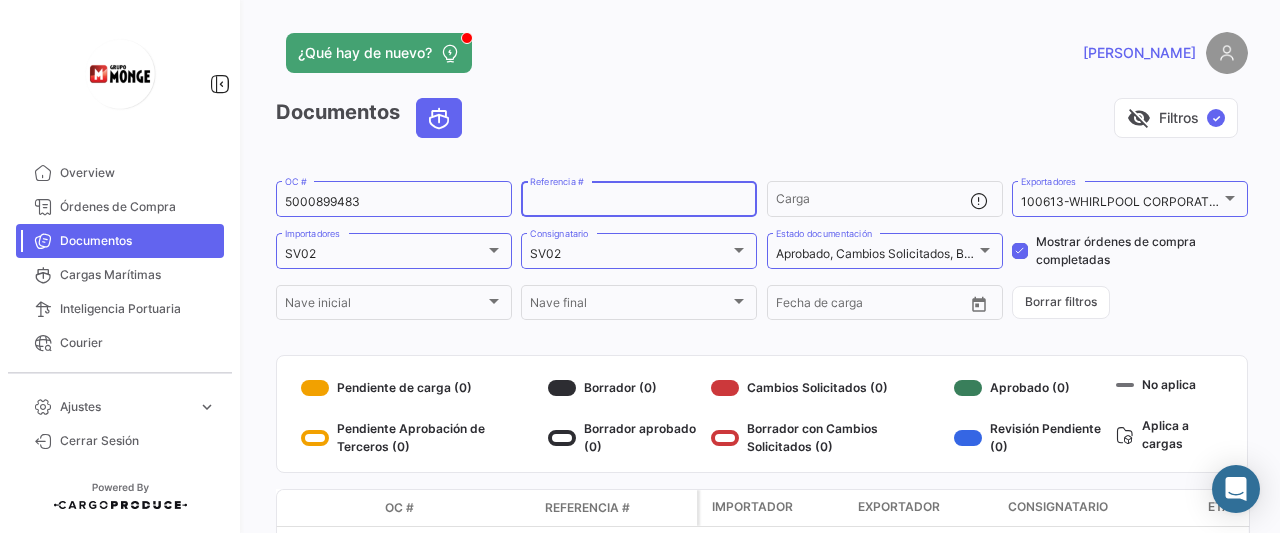 paste on "MEDUJT710160" 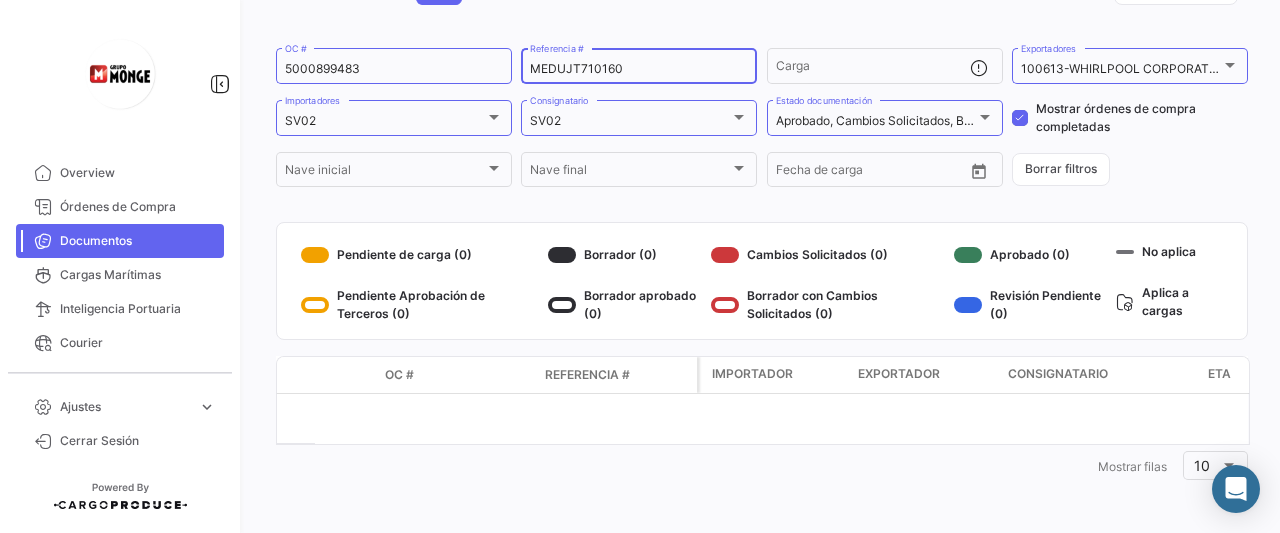 scroll, scrollTop: 0, scrollLeft: 0, axis: both 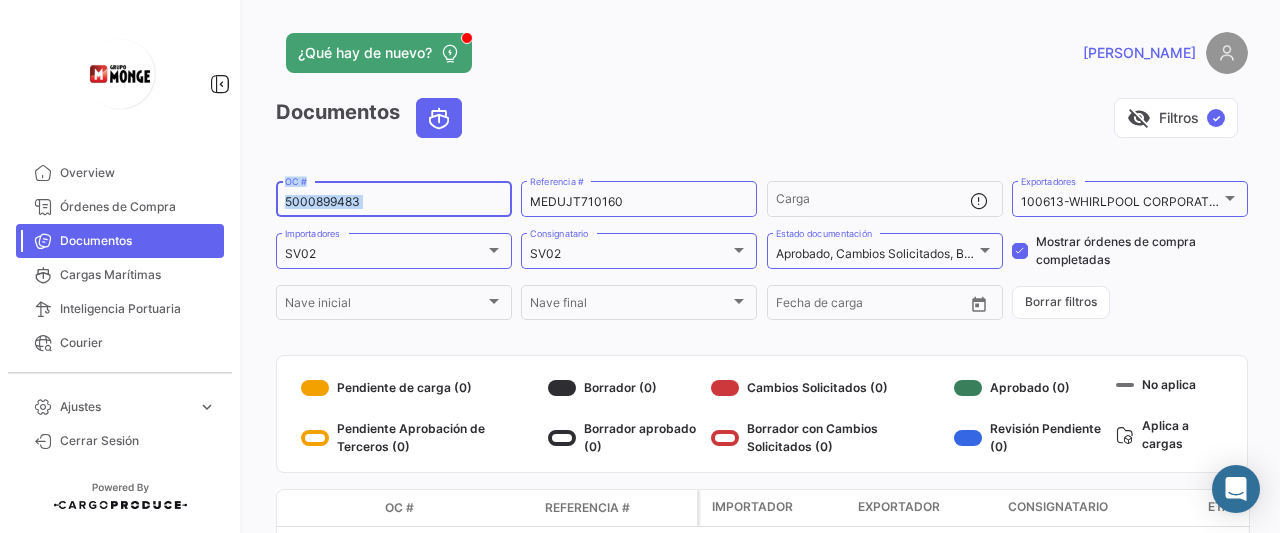 drag, startPoint x: 631, startPoint y: 193, endPoint x: 440, endPoint y: 195, distance: 191.01047 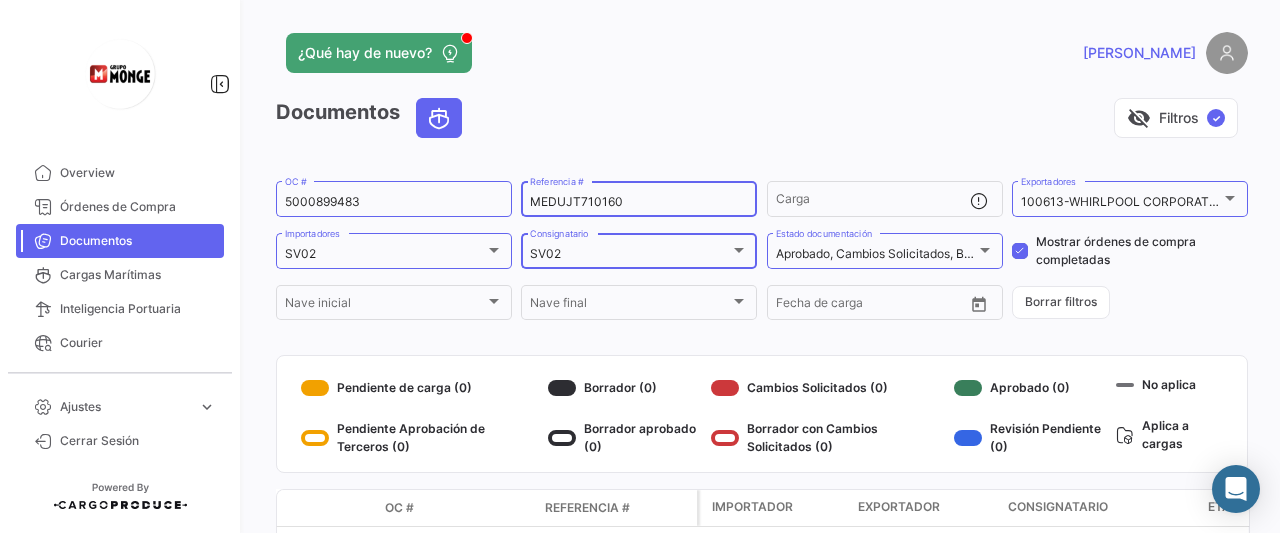 paste on "8105935652" 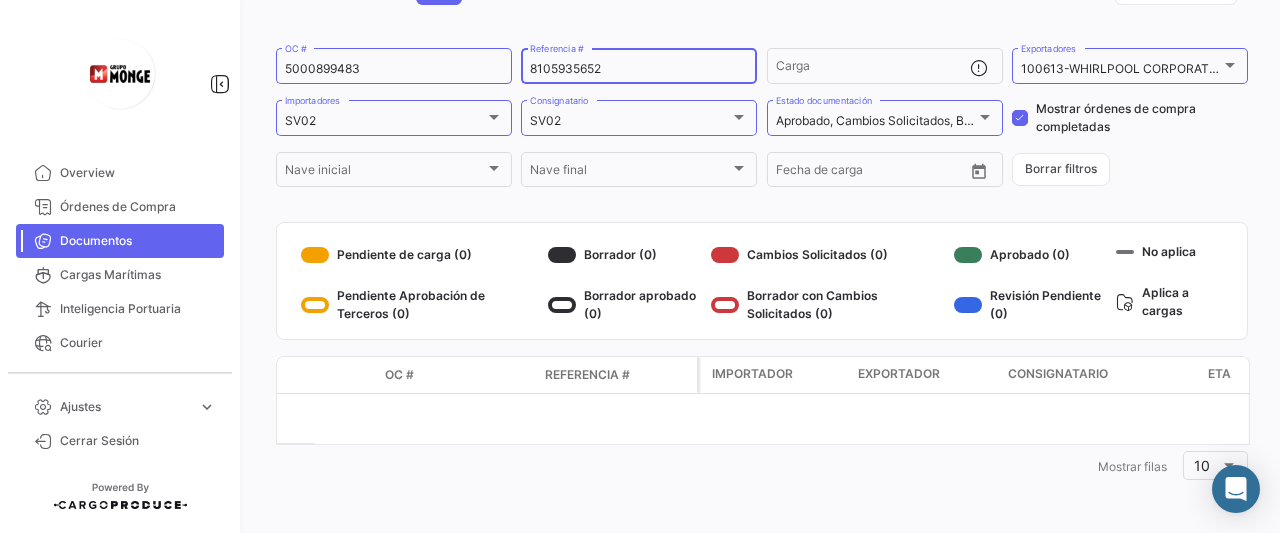 scroll, scrollTop: 0, scrollLeft: 0, axis: both 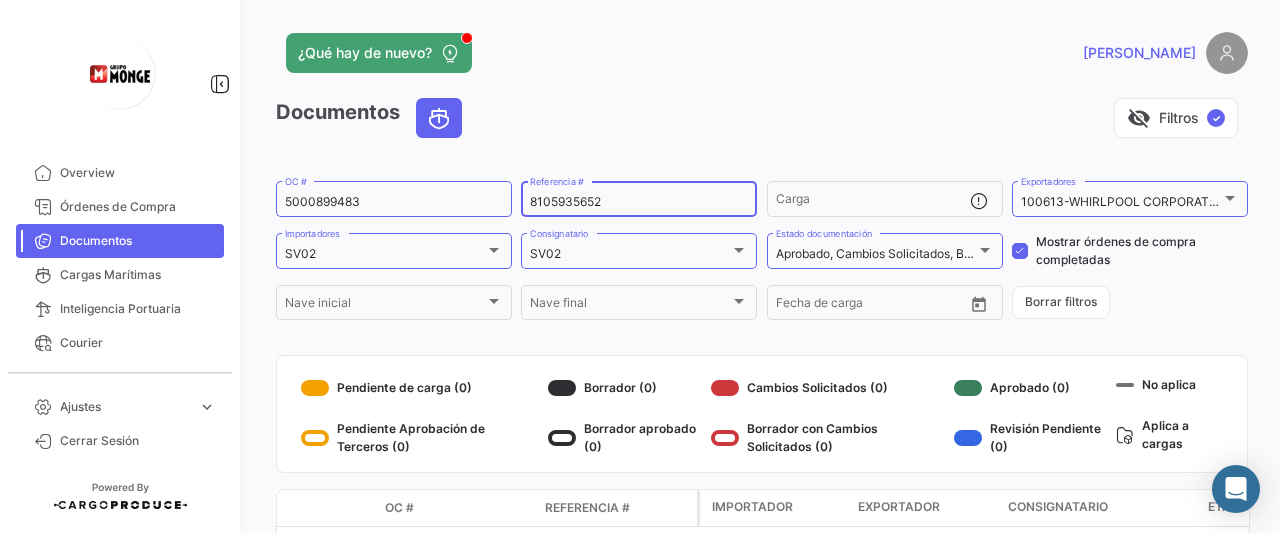 type on "8105935652" 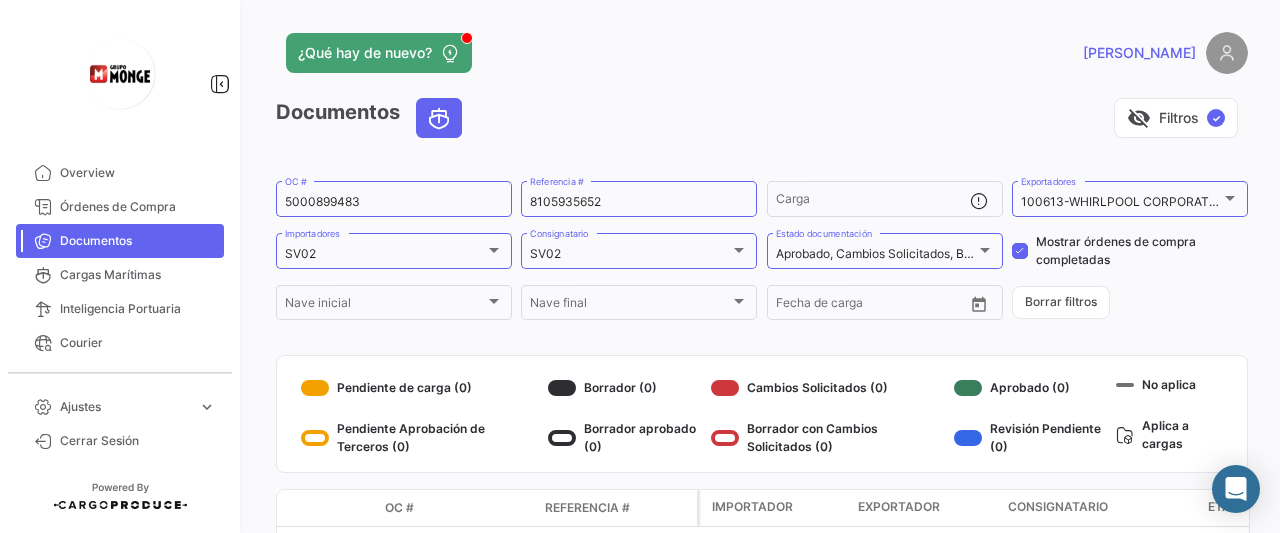 click on "Desde –  Fecha de carga" 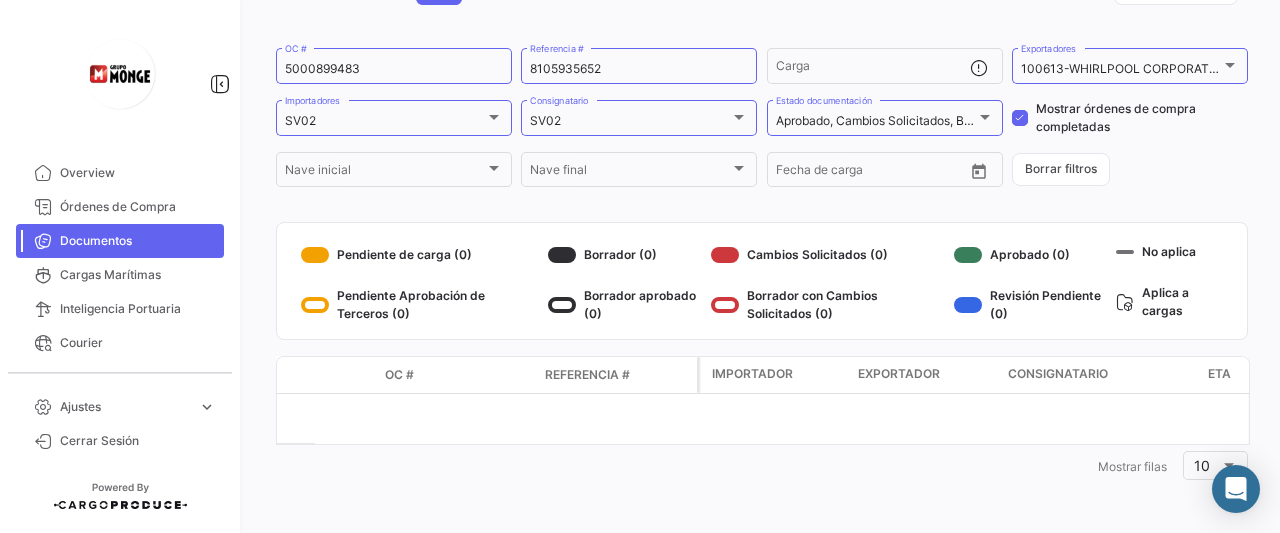 click 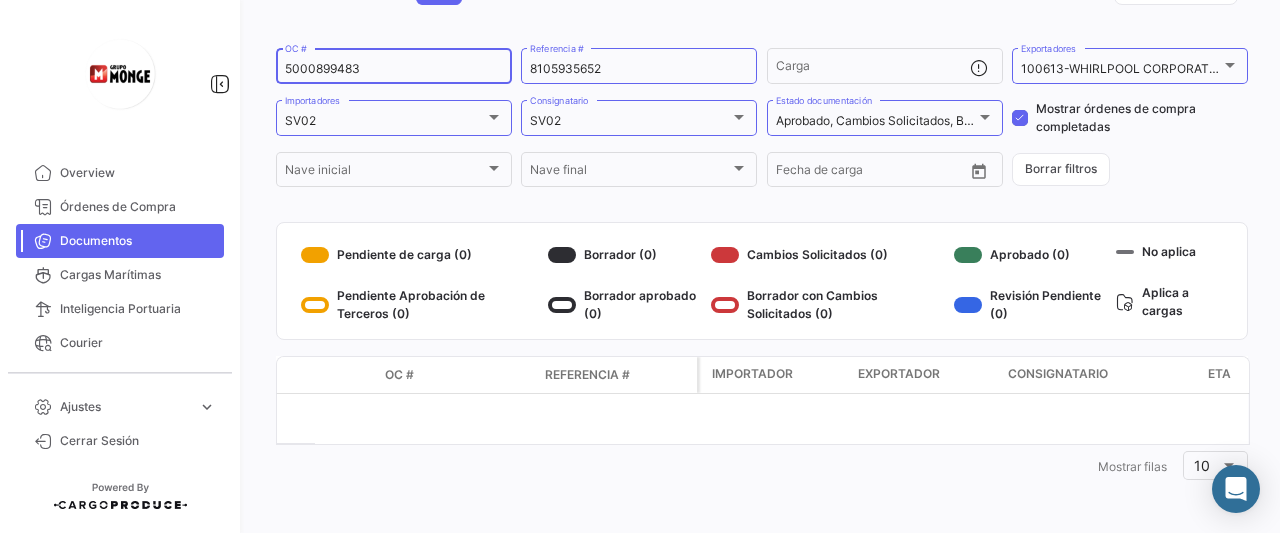 drag, startPoint x: 368, startPoint y: 67, endPoint x: 178, endPoint y: 88, distance: 191.157 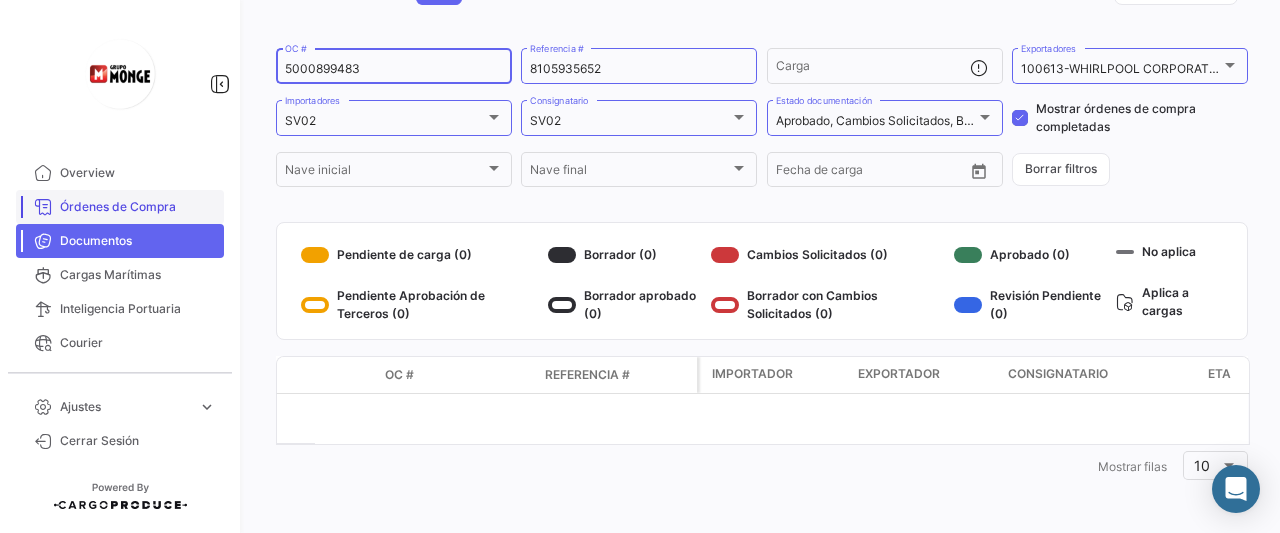 click on "Órdenes de Compra" at bounding box center (138, 207) 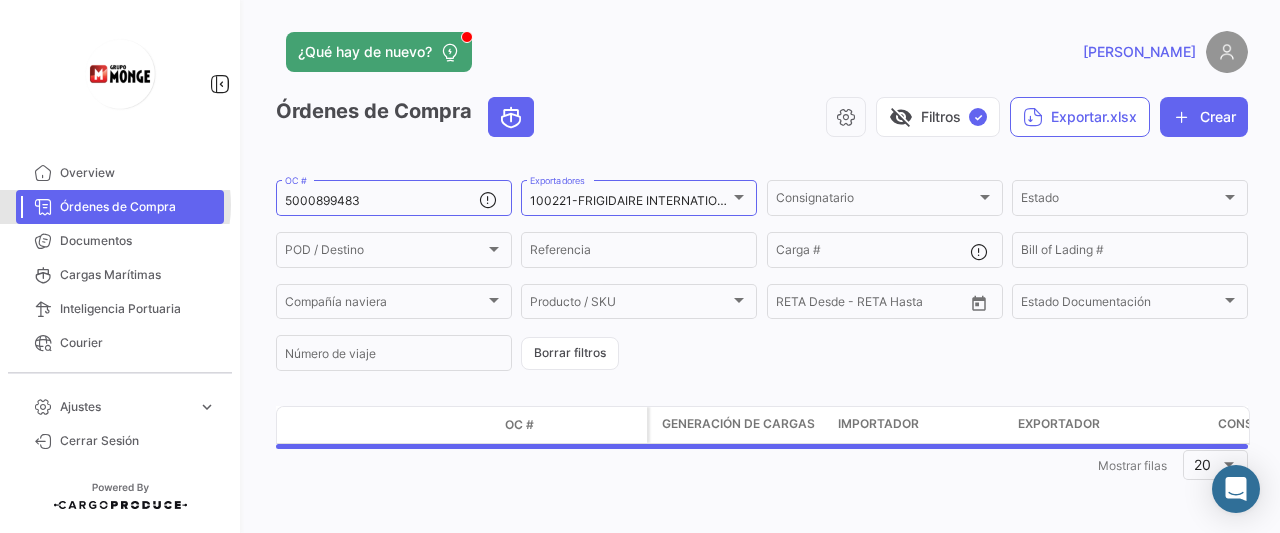 scroll, scrollTop: 0, scrollLeft: 0, axis: both 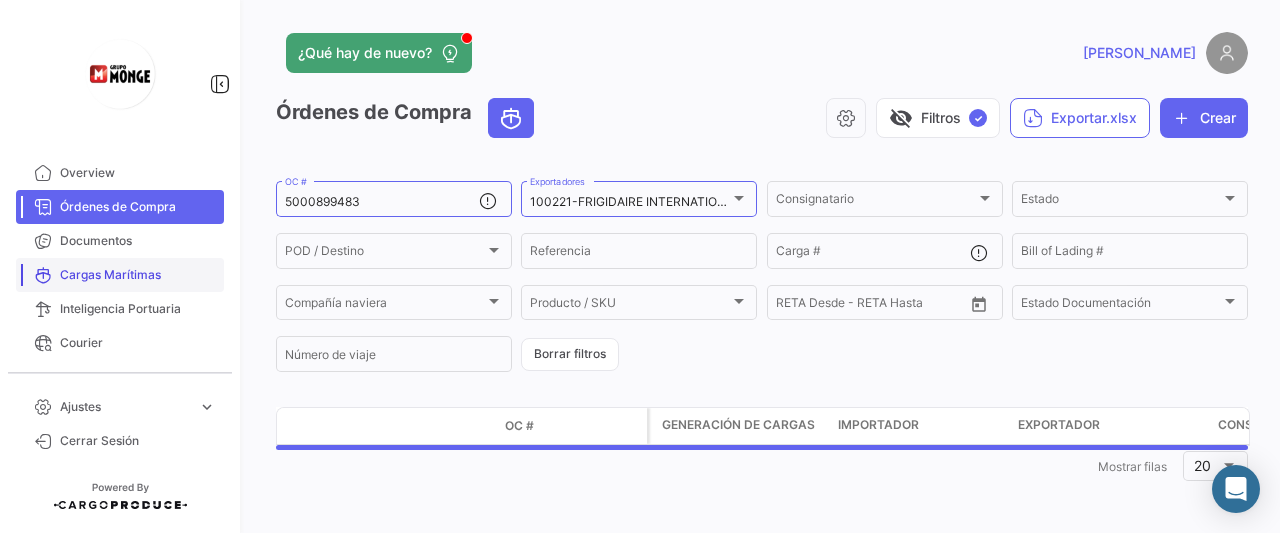 click on "Cargas Marítimas" at bounding box center (138, 275) 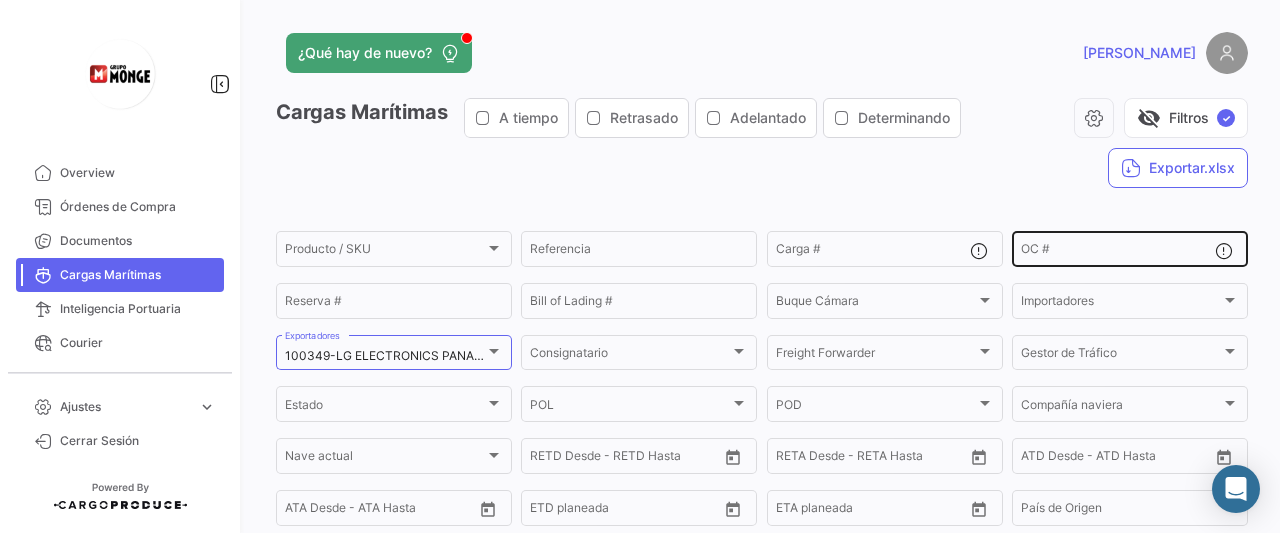 click on "OC #" at bounding box center (1118, 252) 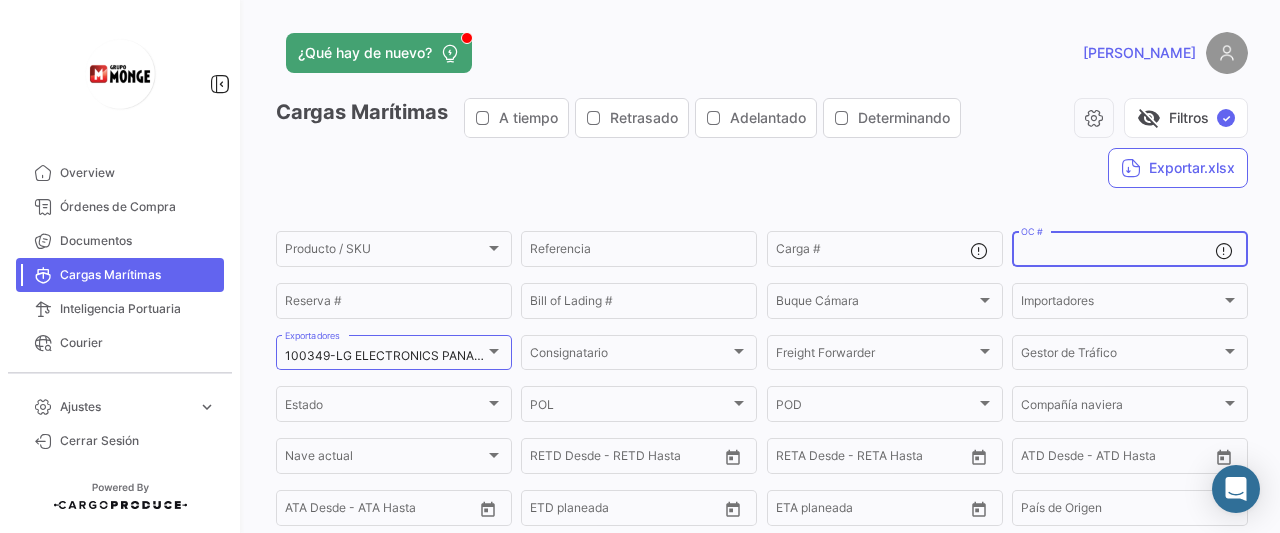 paste on "5000899483" 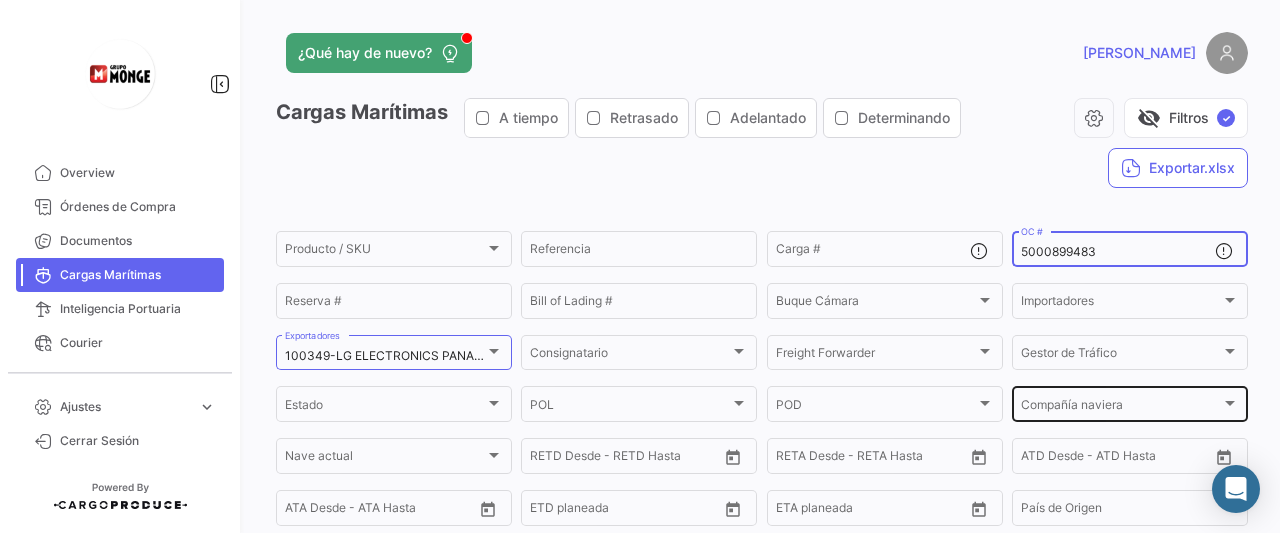 type on "5000899483" 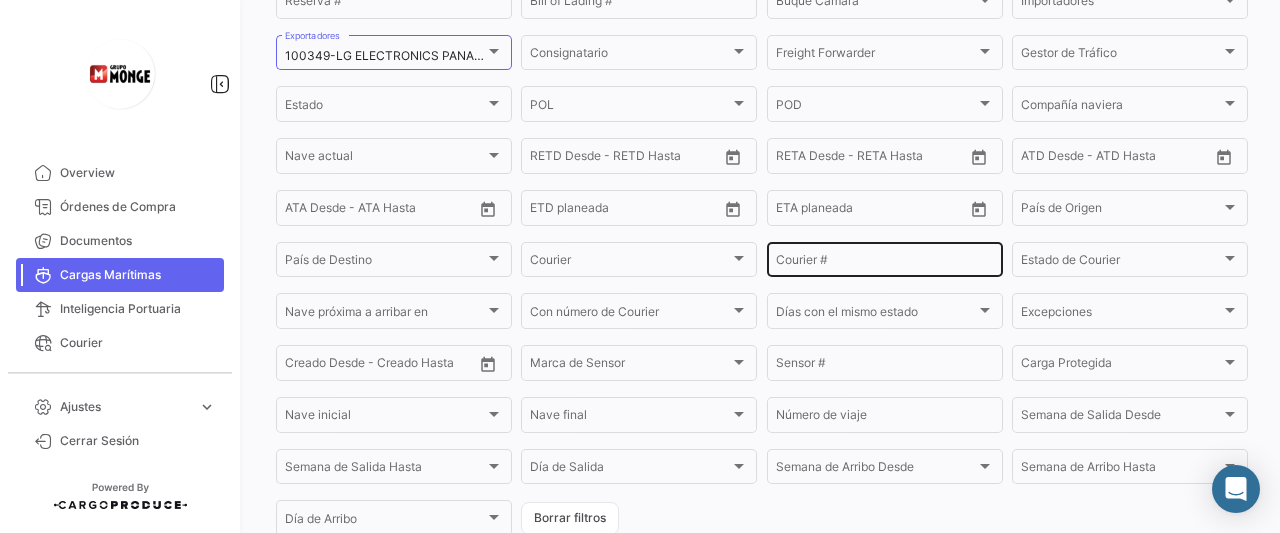 scroll, scrollTop: 122, scrollLeft: 0, axis: vertical 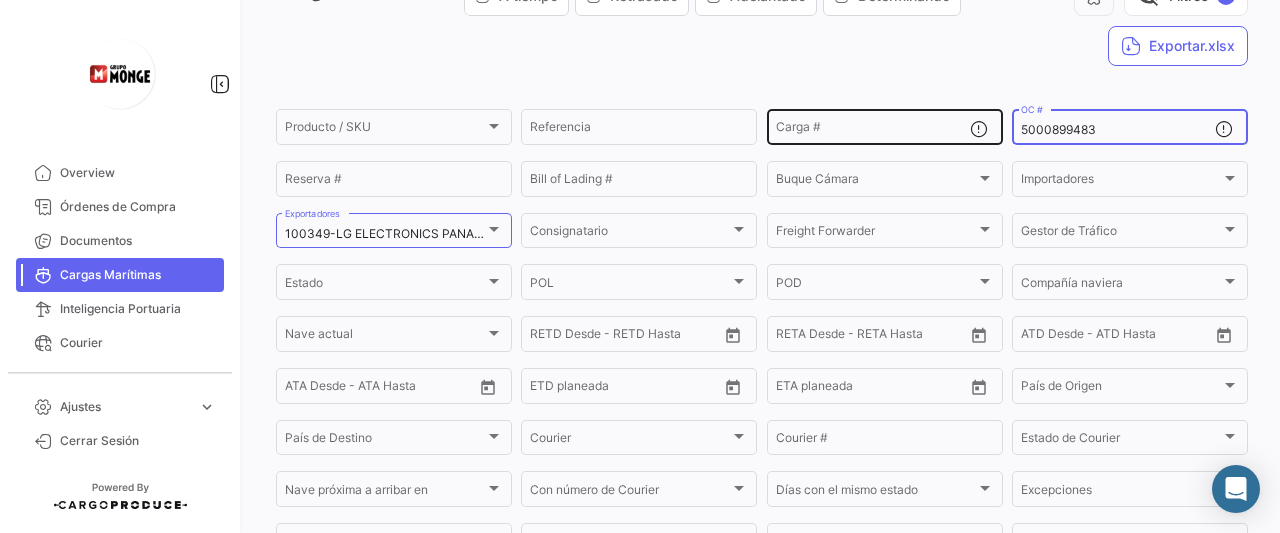 drag, startPoint x: 1119, startPoint y: 129, endPoint x: 930, endPoint y: 139, distance: 189.26436 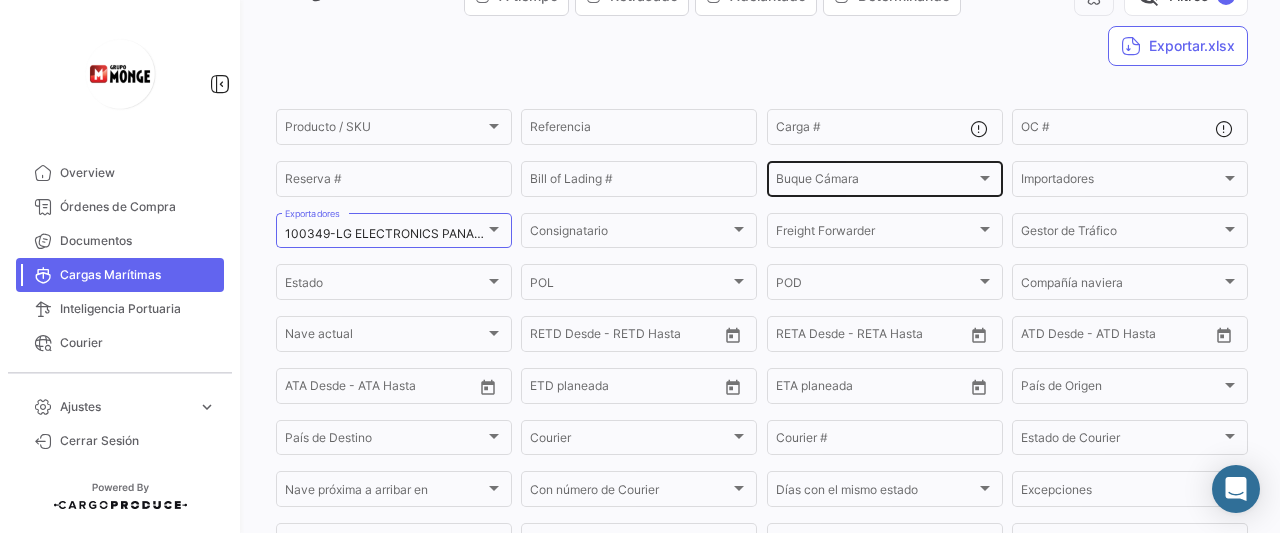 click on "Buque Cámara Buque Cámara" 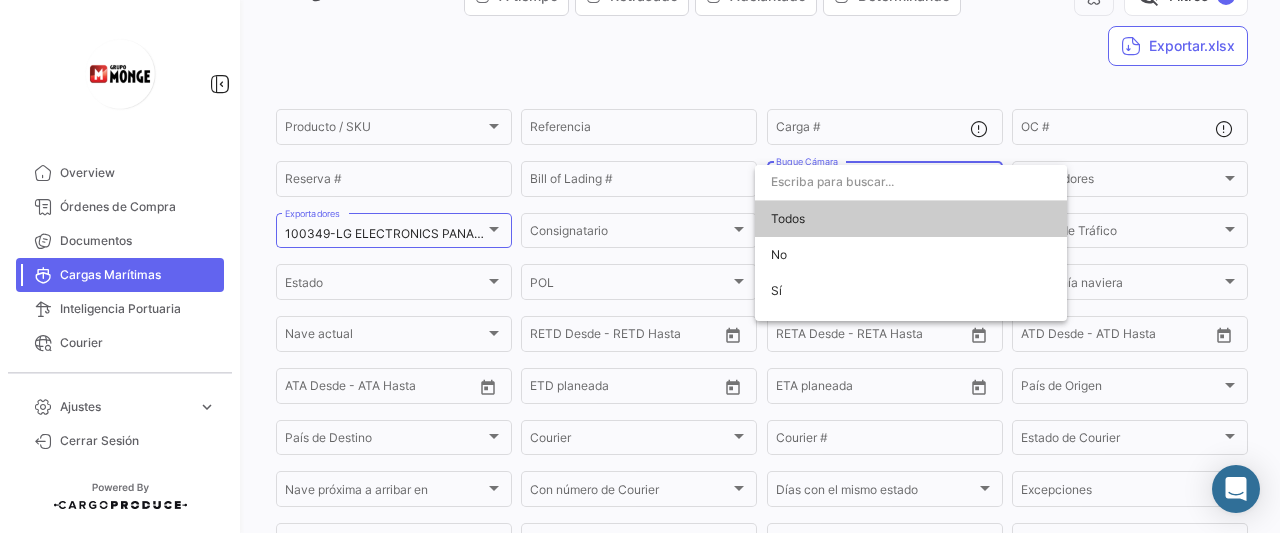 click at bounding box center [640, 266] 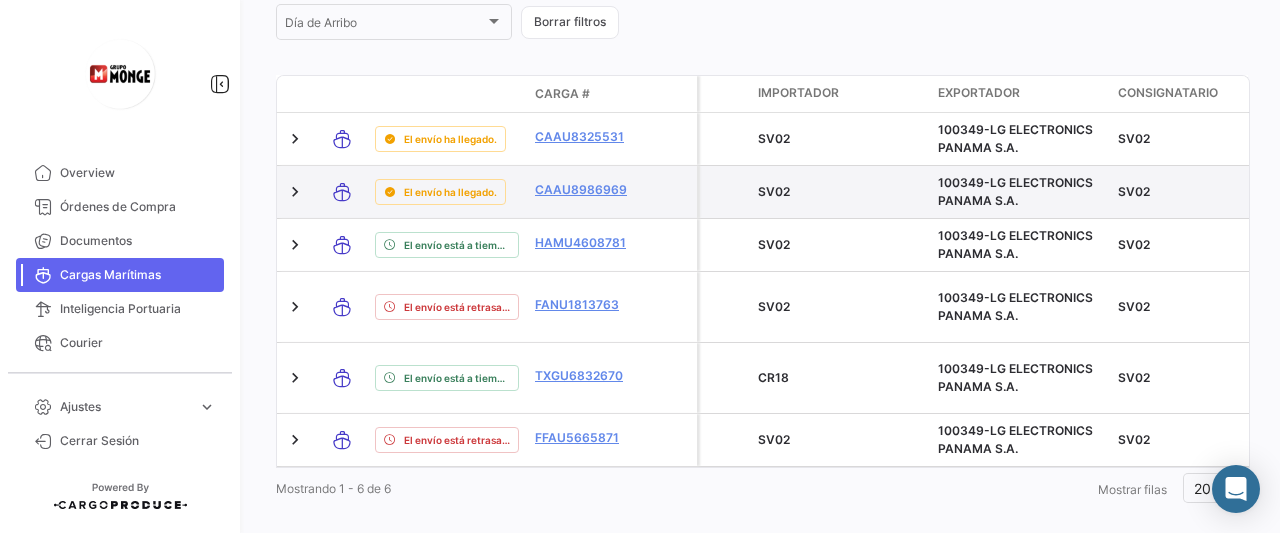 scroll, scrollTop: 839, scrollLeft: 0, axis: vertical 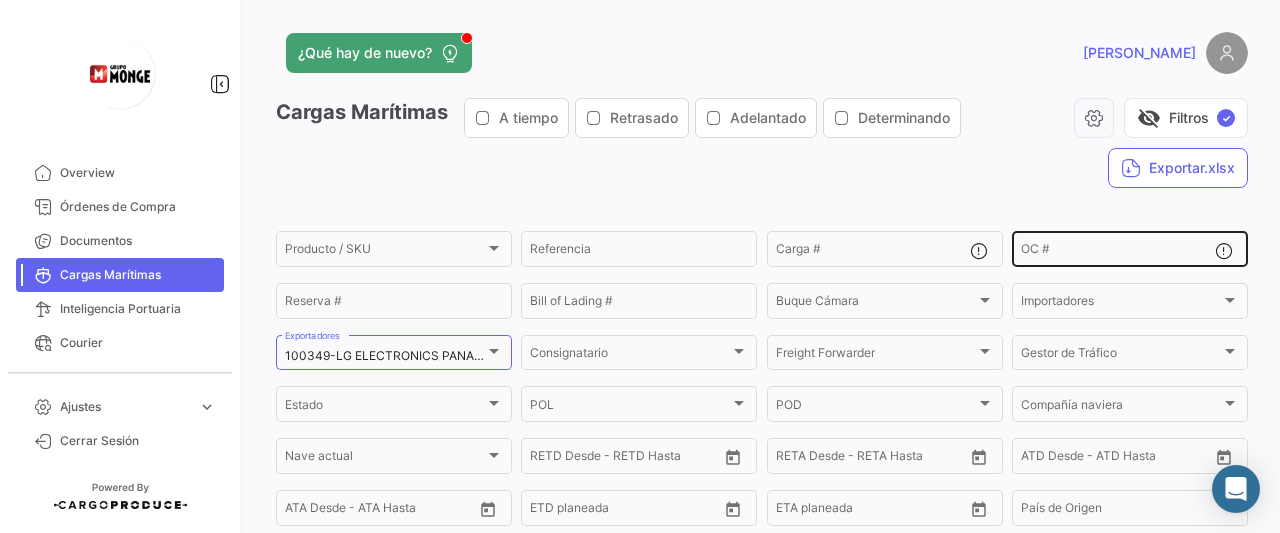 click on "OC #" at bounding box center [1118, 252] 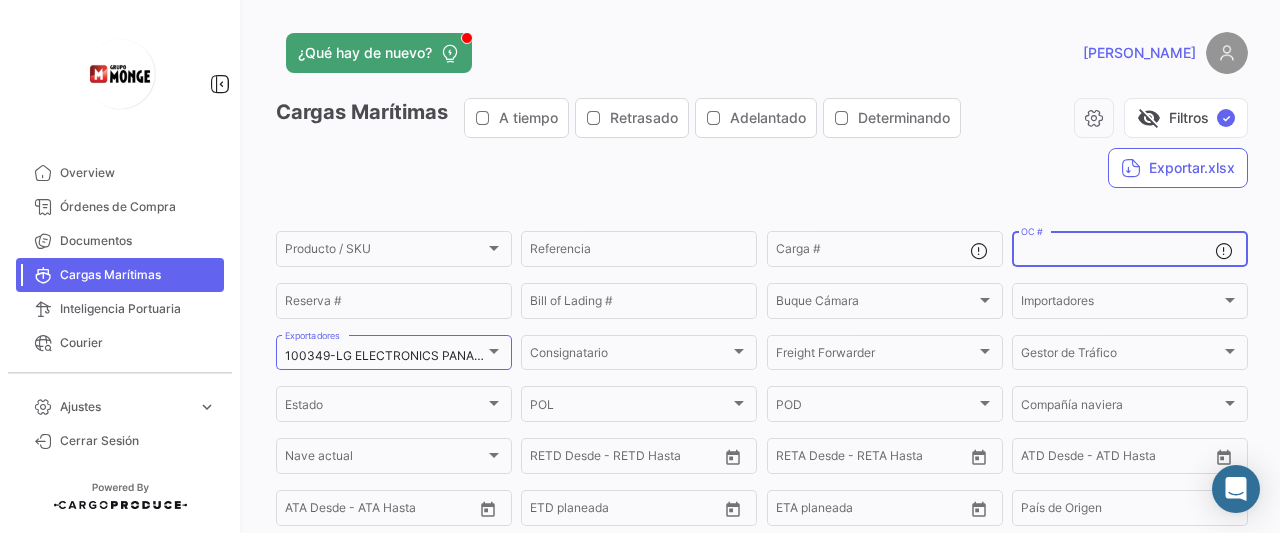 paste on "5000899483" 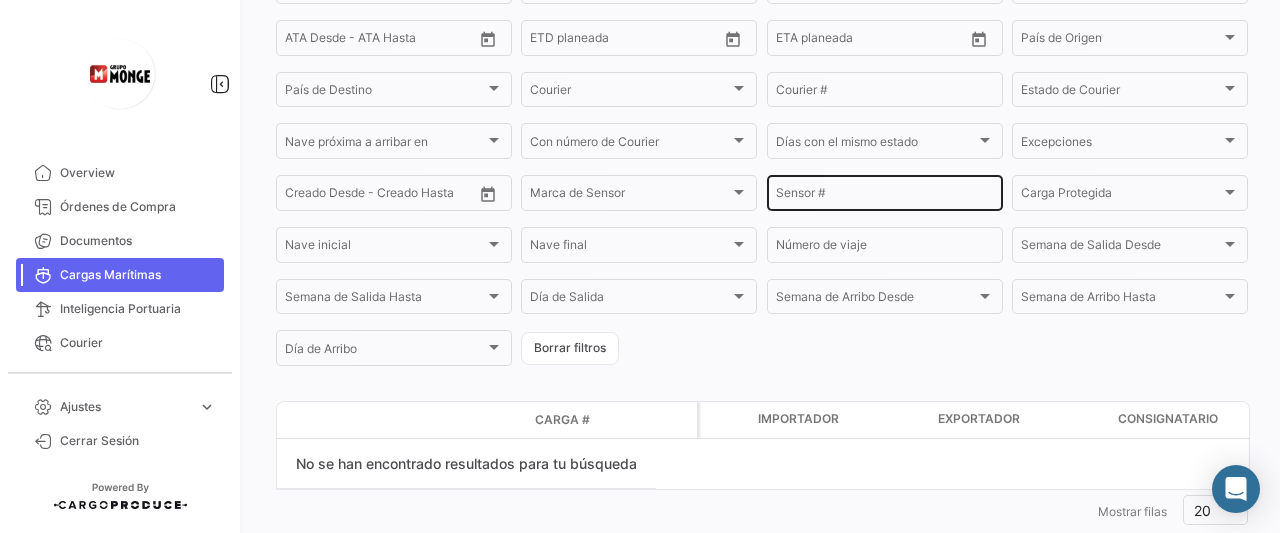scroll, scrollTop: 522, scrollLeft: 0, axis: vertical 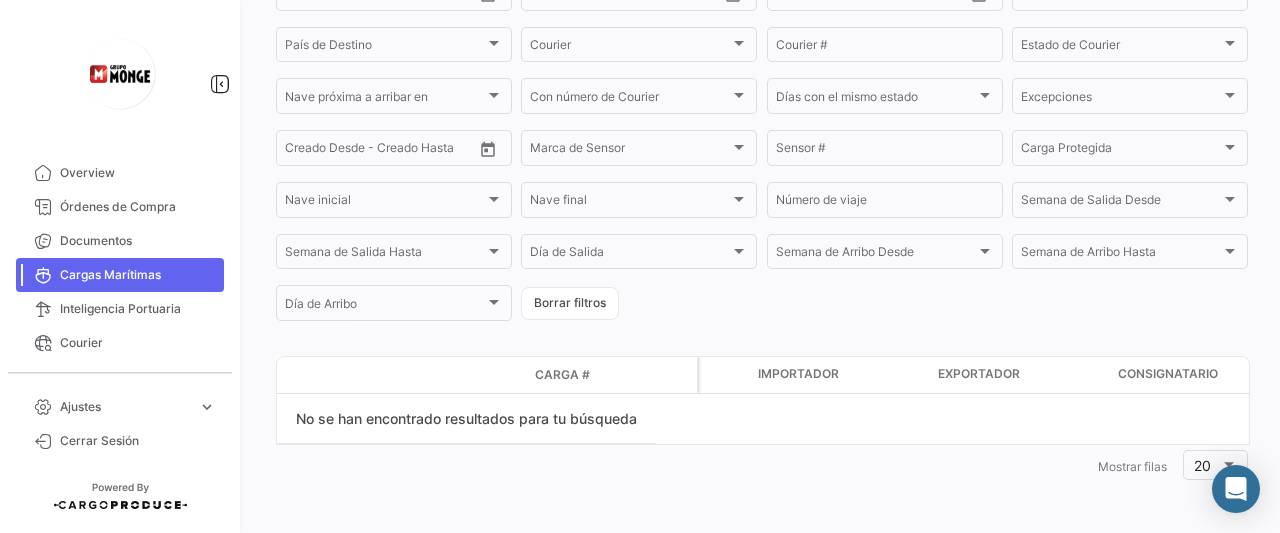 type on "5000899483" 